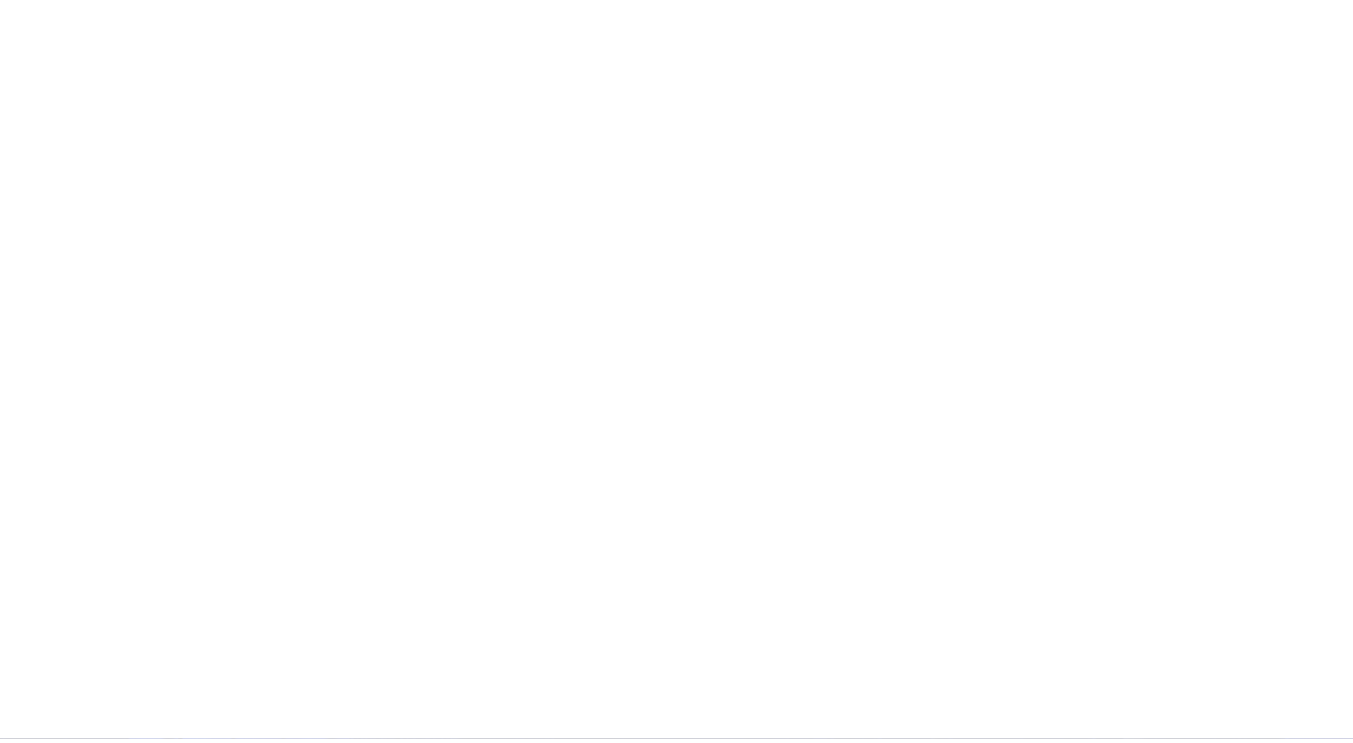 scroll, scrollTop: 0, scrollLeft: 0, axis: both 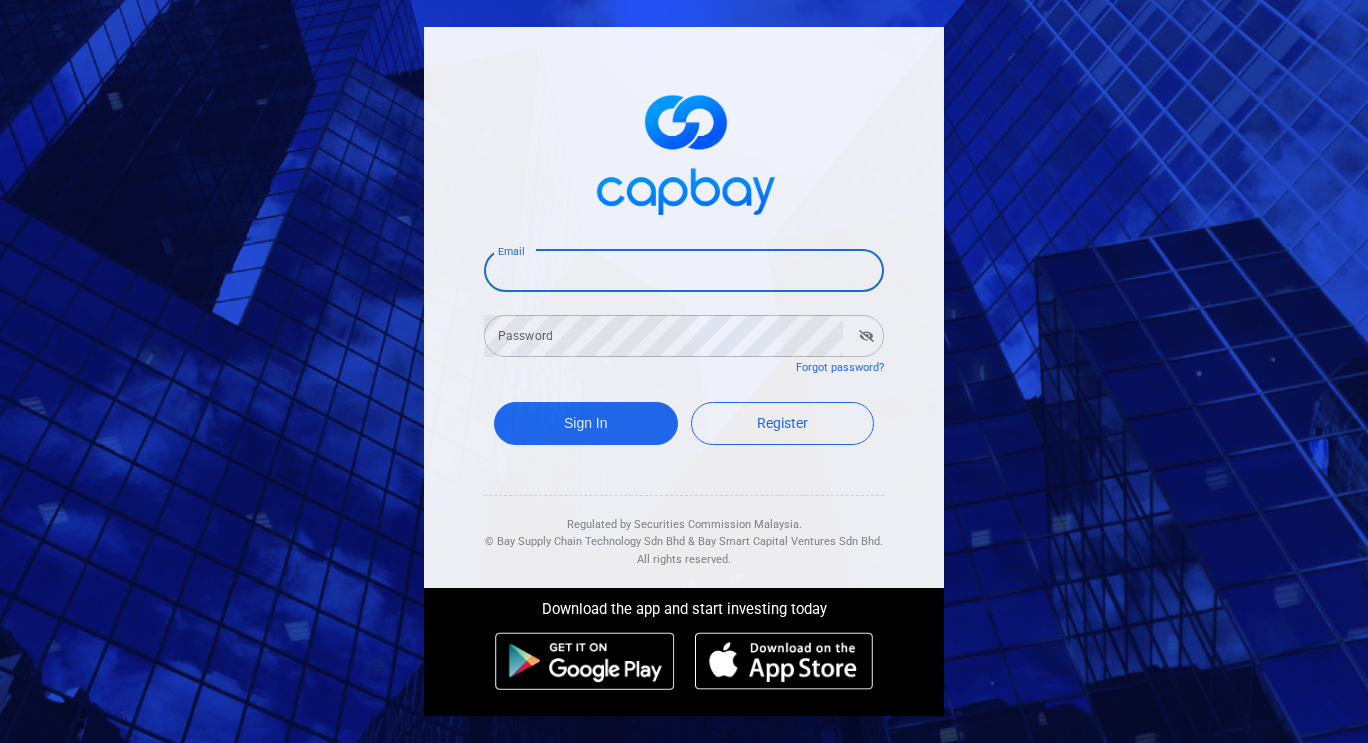 click on "Email" at bounding box center (684, 271) 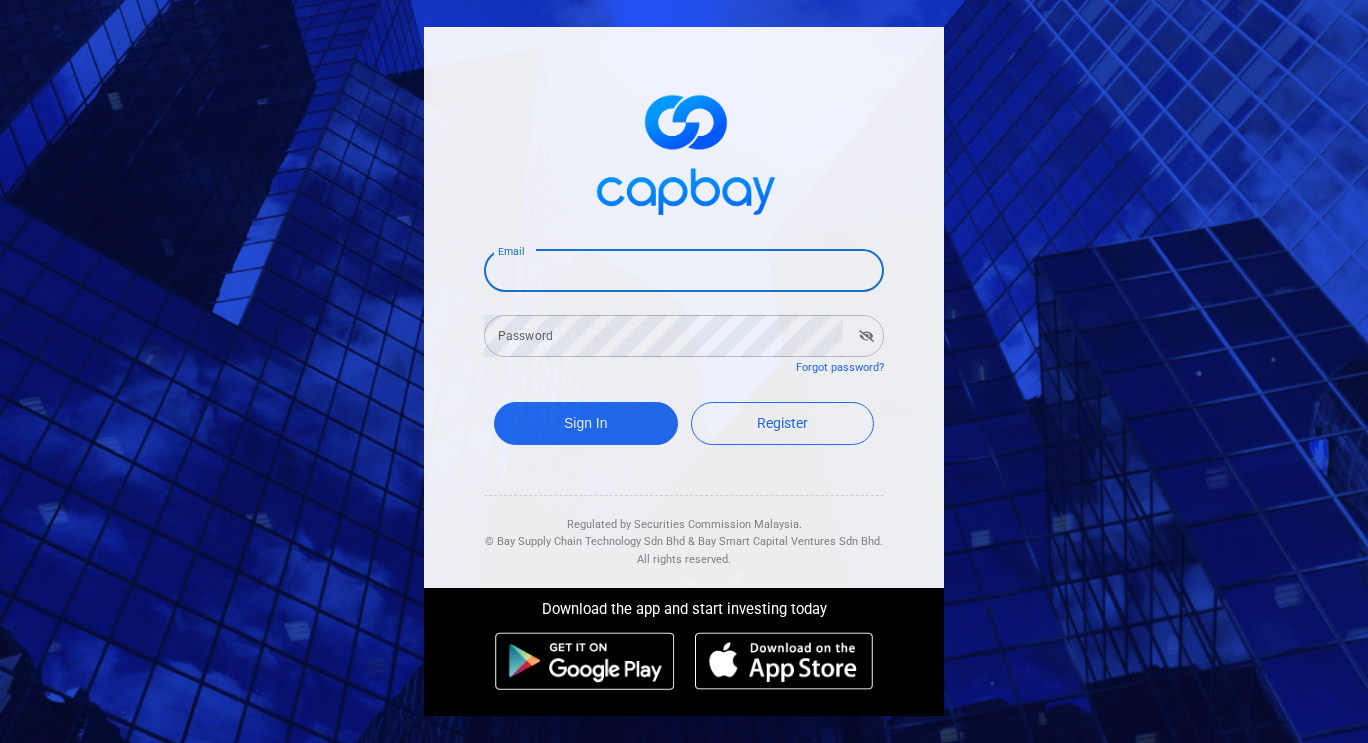 type on "[EMAIL]" 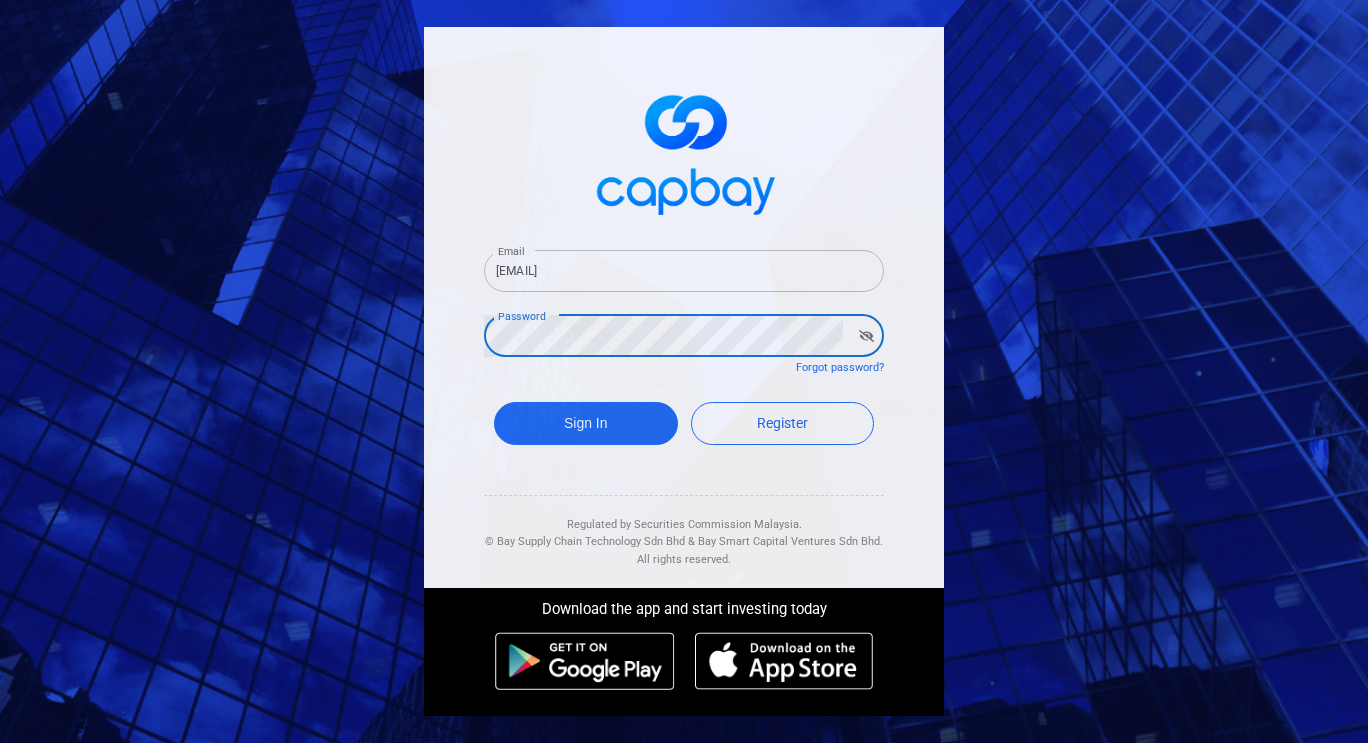 click on "Sign In" at bounding box center (586, 423) 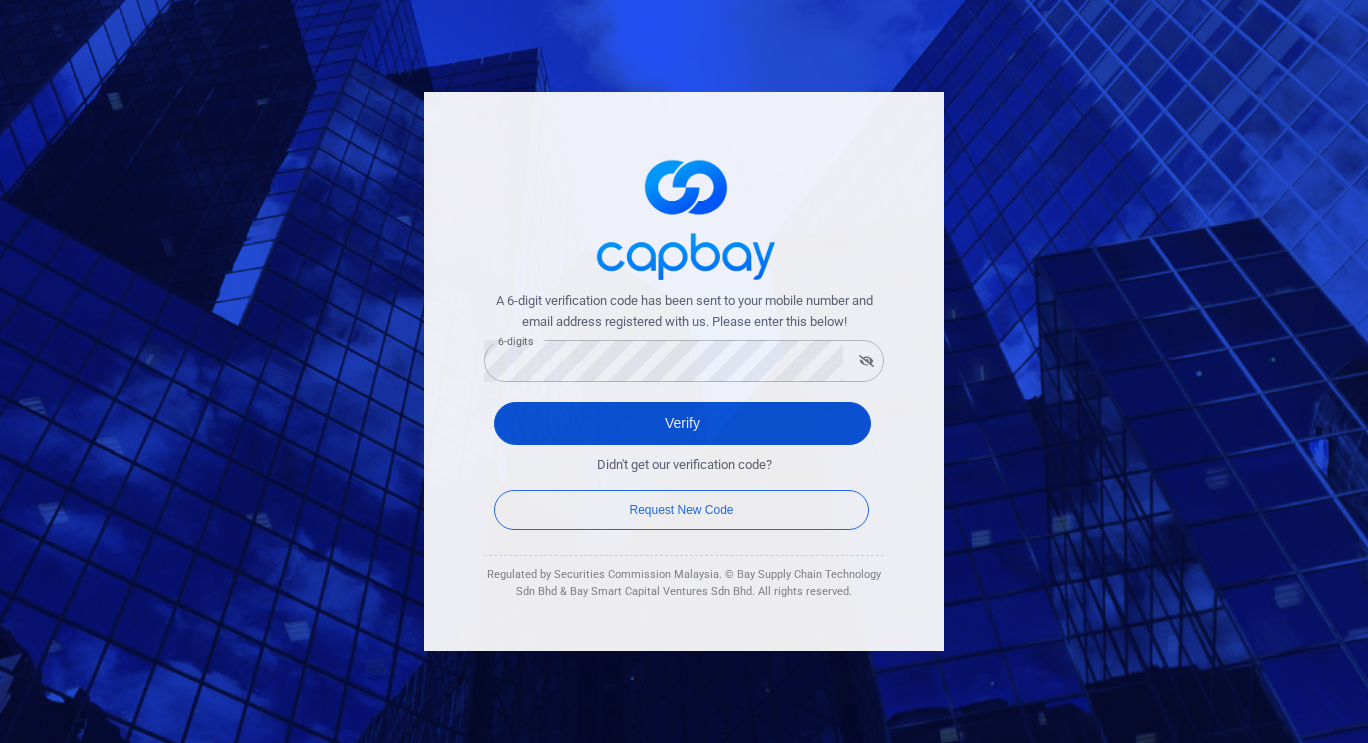 click on "Verify" at bounding box center (682, 423) 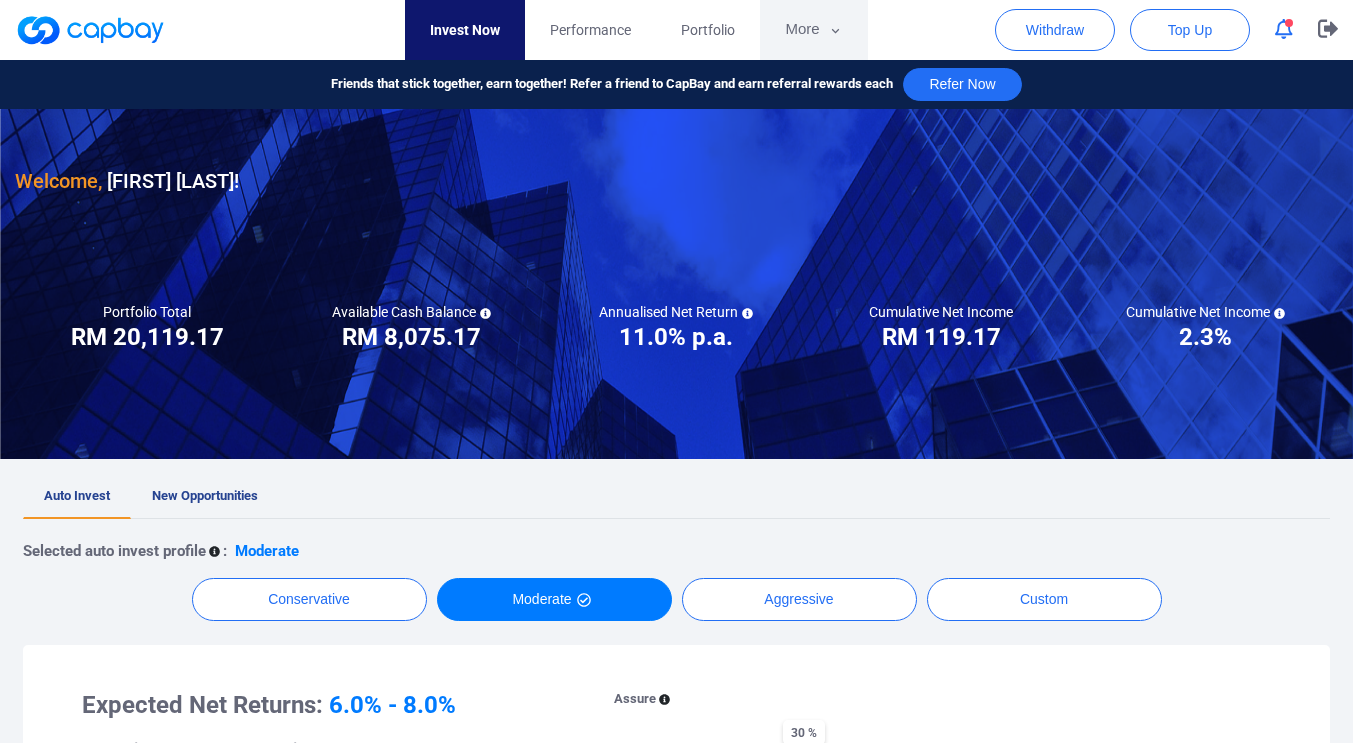 click 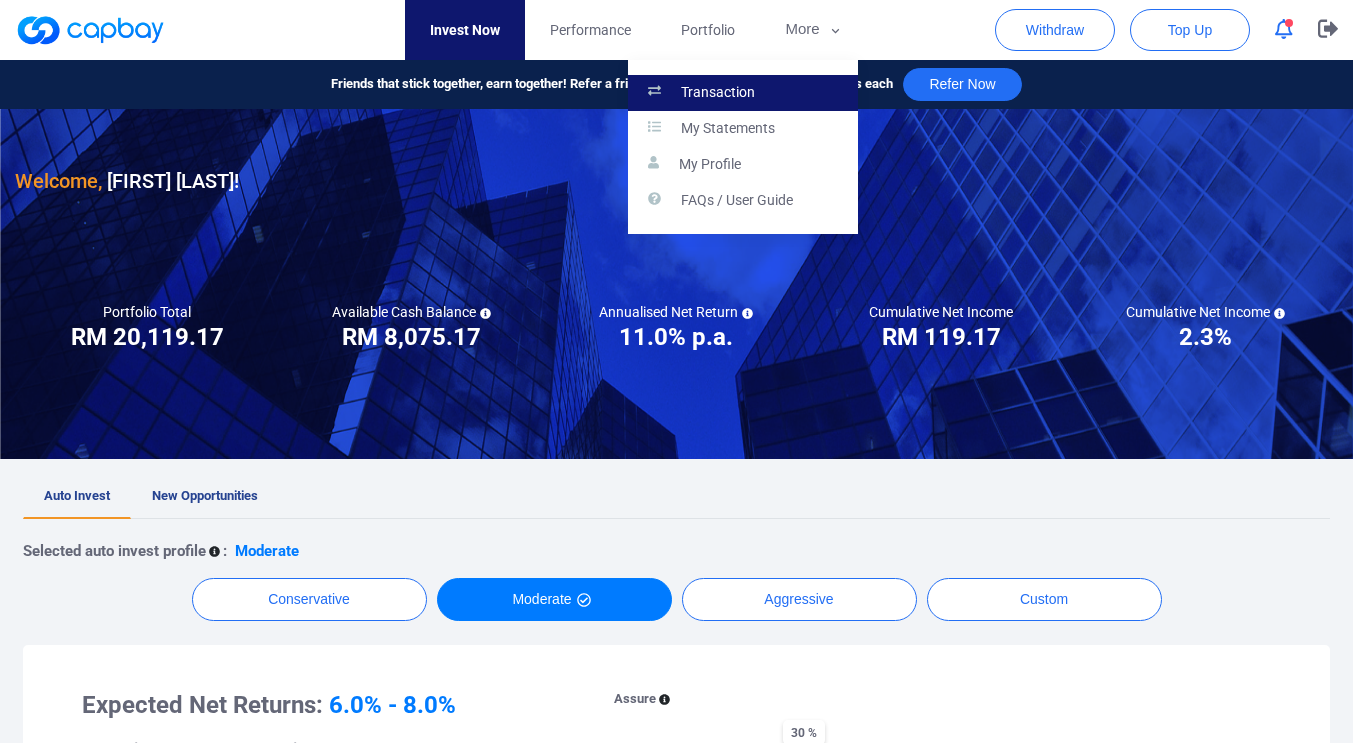click on "Transaction" at bounding box center [743, 93] 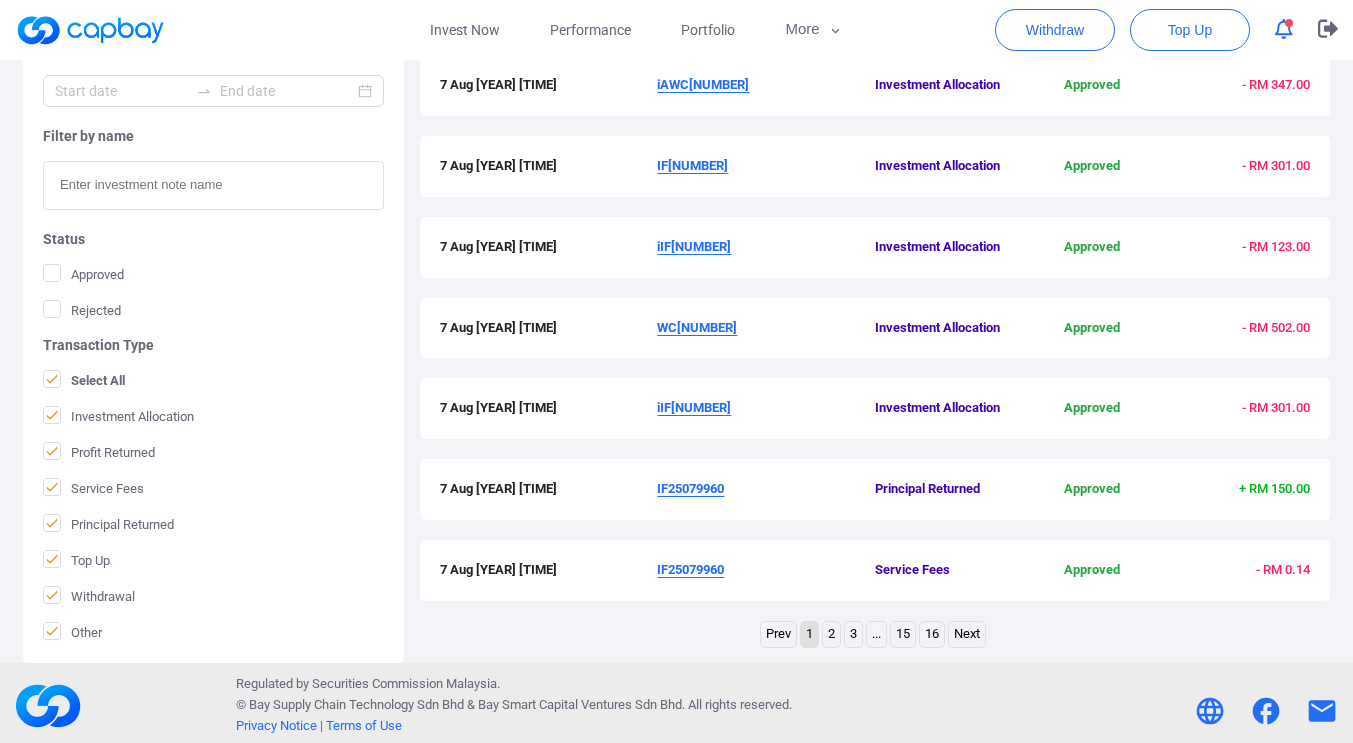 scroll, scrollTop: 672, scrollLeft: 0, axis: vertical 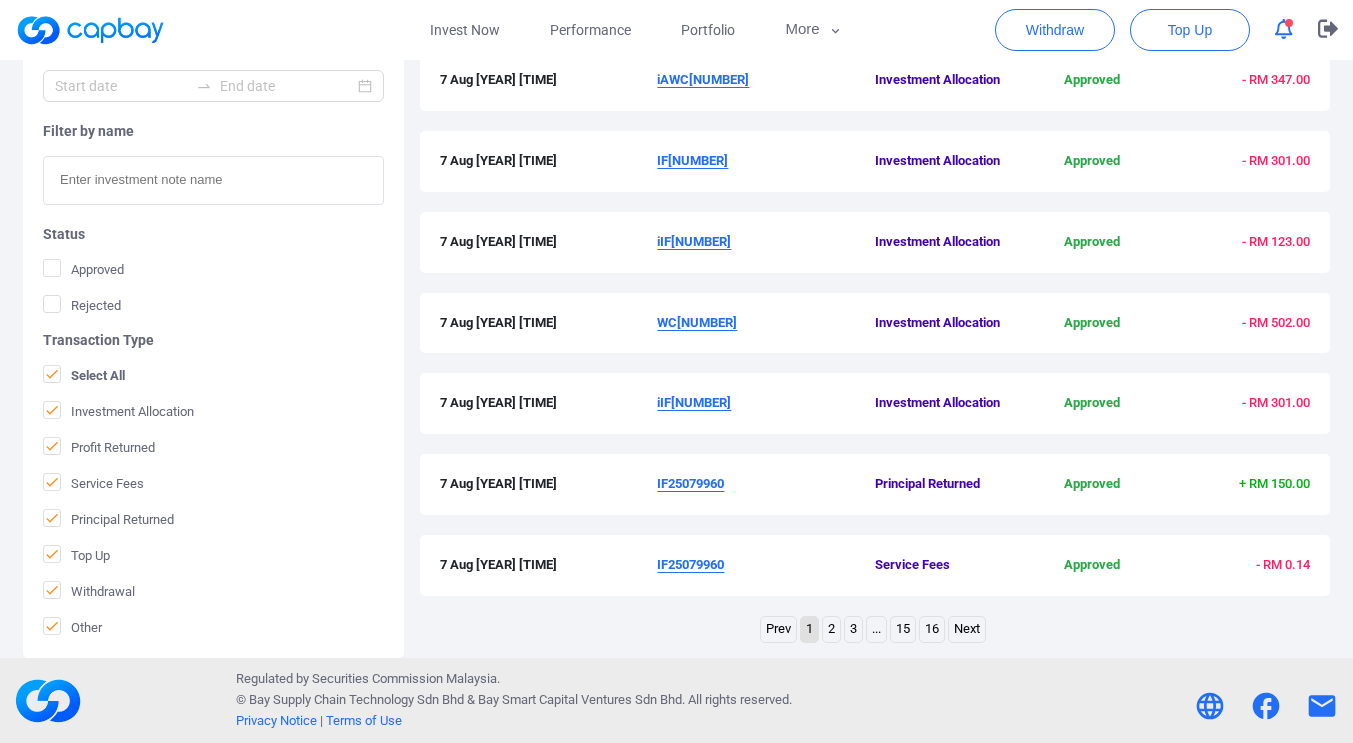 click on "2" at bounding box center [831, 629] 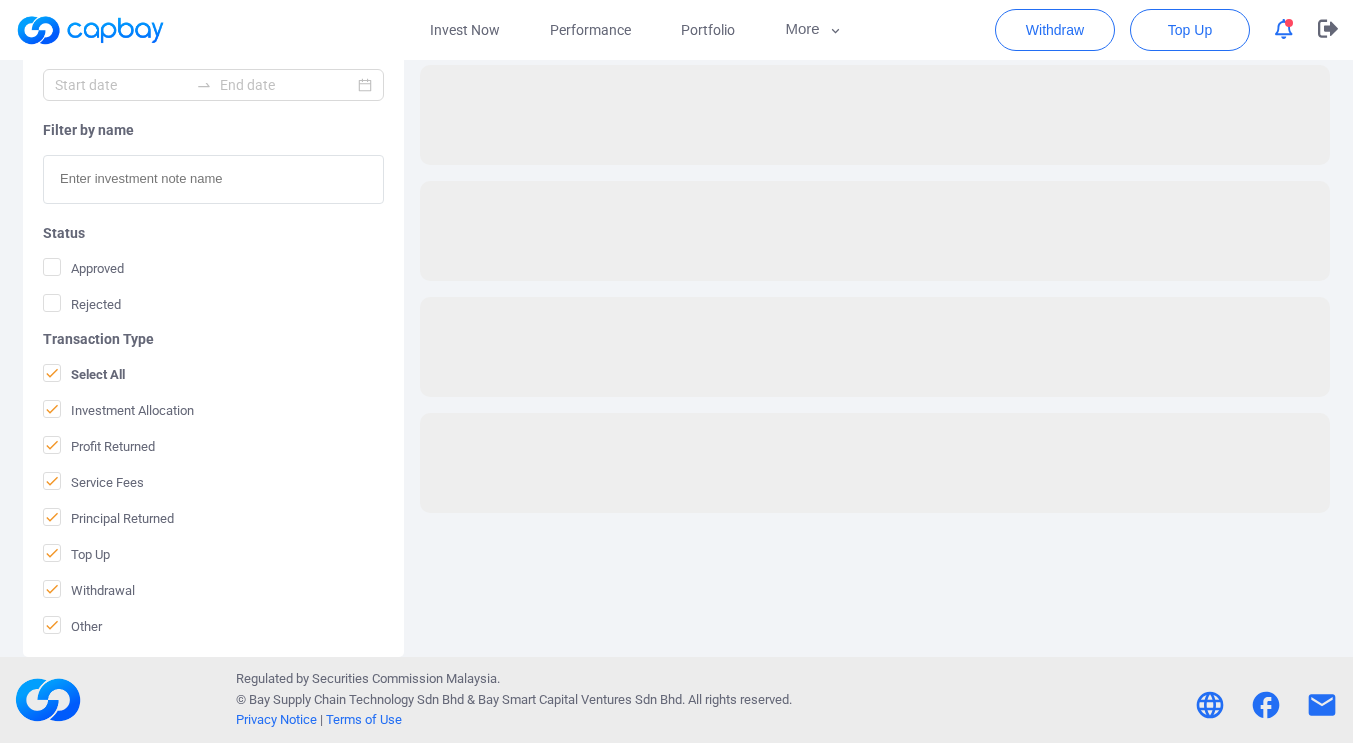 scroll, scrollTop: 415, scrollLeft: 0, axis: vertical 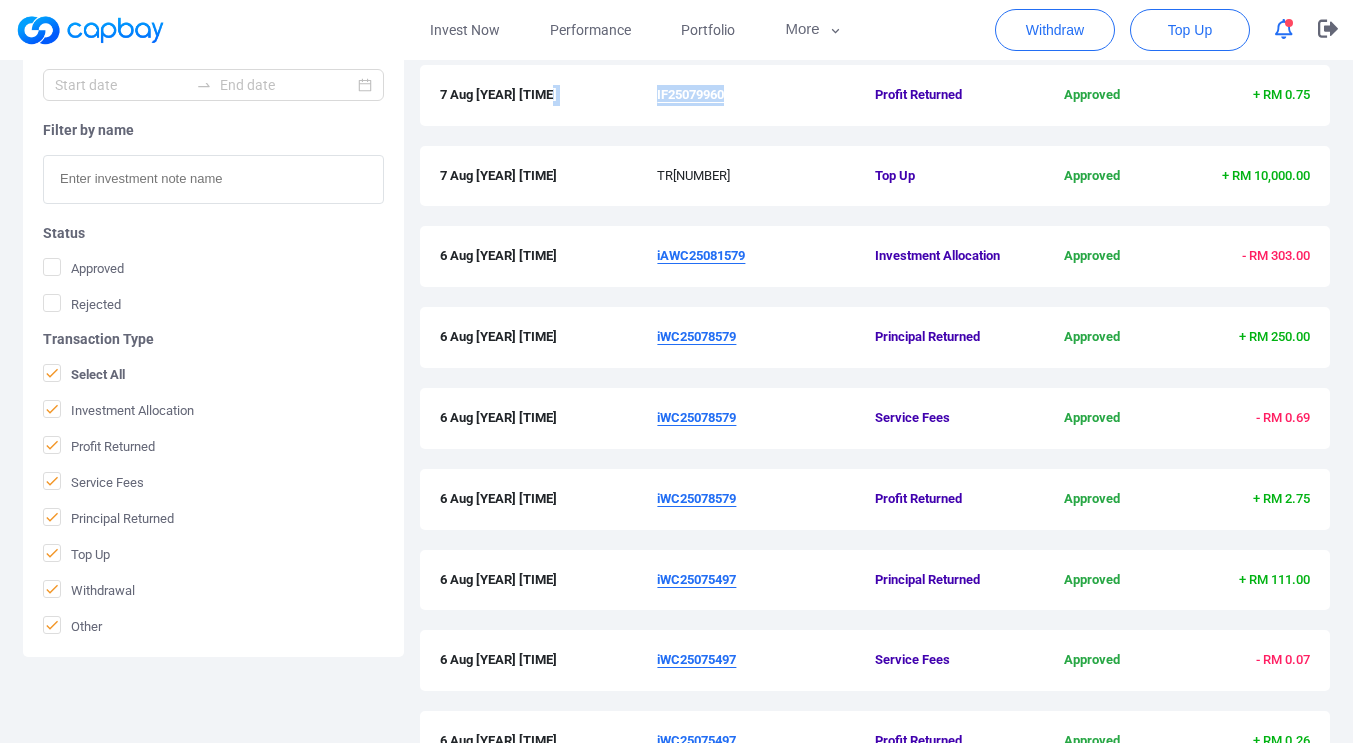 drag, startPoint x: 744, startPoint y: 96, endPoint x: 653, endPoint y: 103, distance: 91.26884 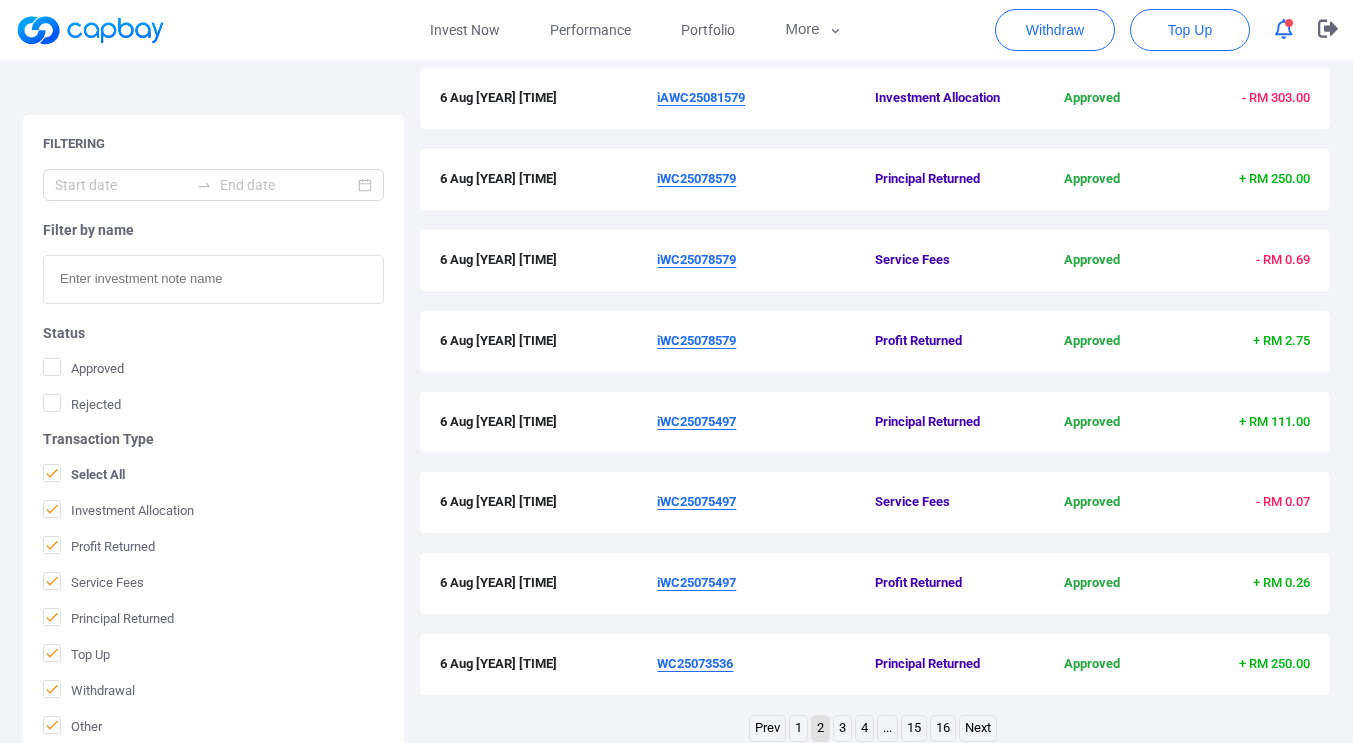 scroll, scrollTop: 672, scrollLeft: 0, axis: vertical 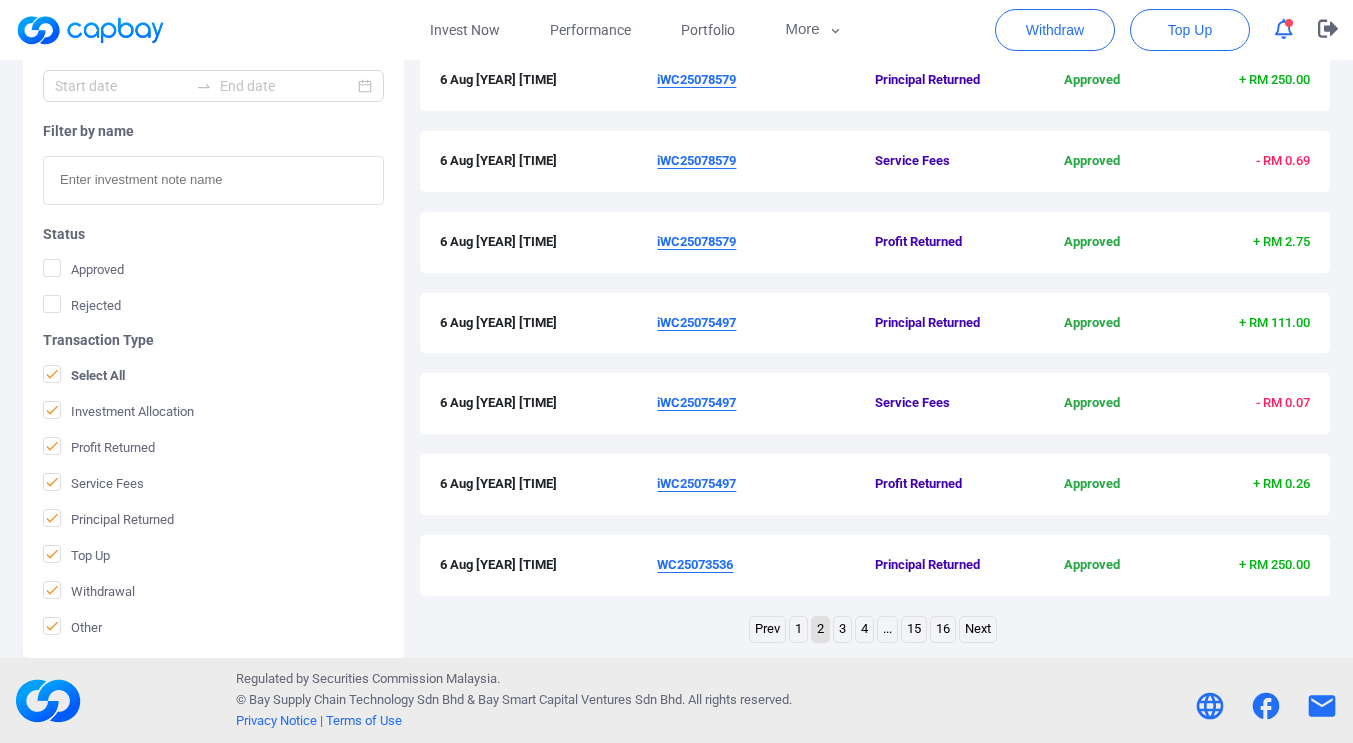 click on "1" at bounding box center [798, 629] 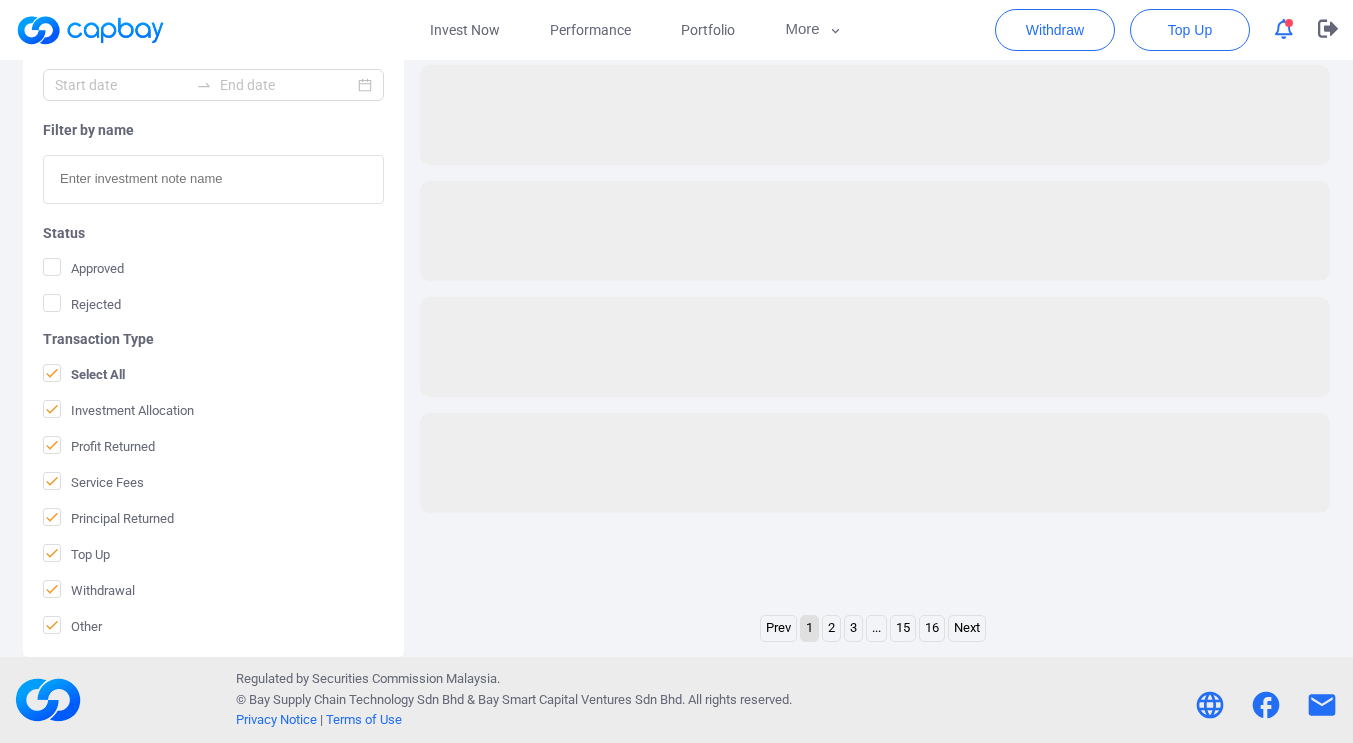 scroll, scrollTop: 415, scrollLeft: 0, axis: vertical 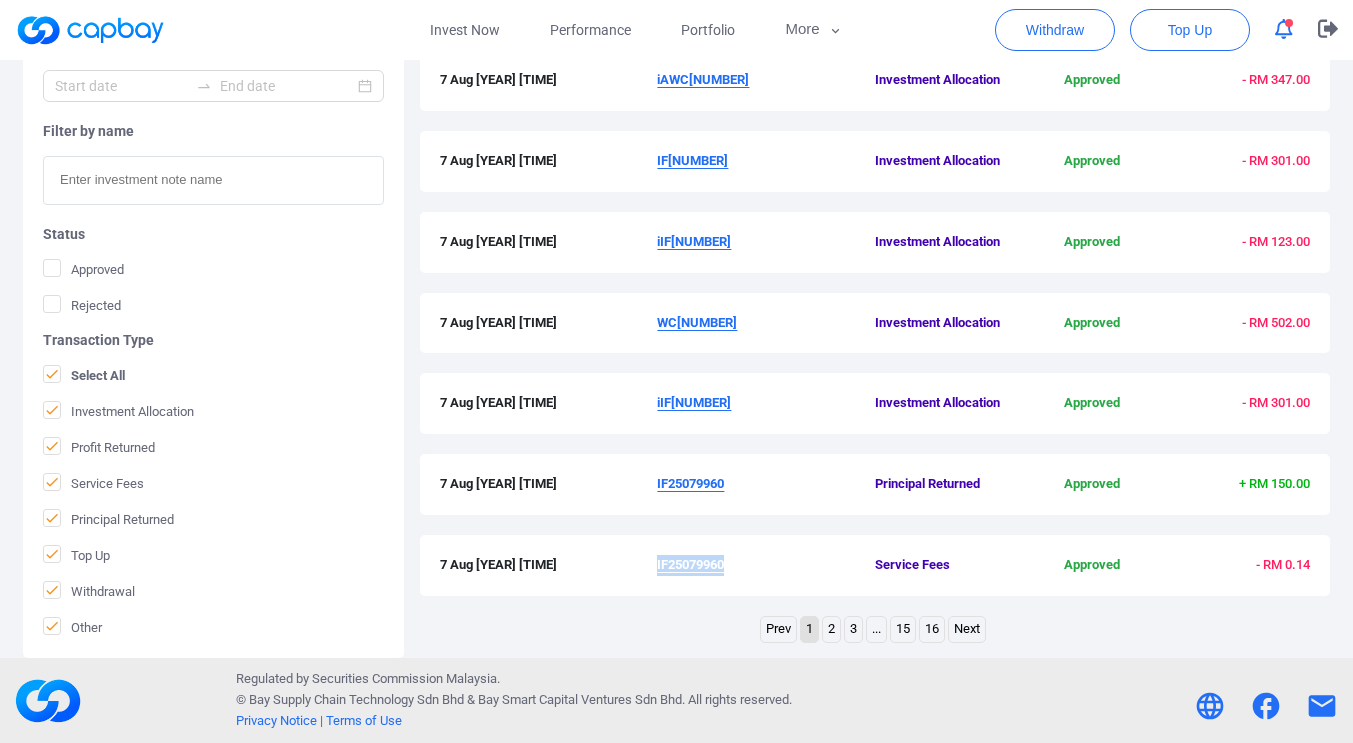 drag, startPoint x: 728, startPoint y: 564, endPoint x: 657, endPoint y: 567, distance: 71.063354 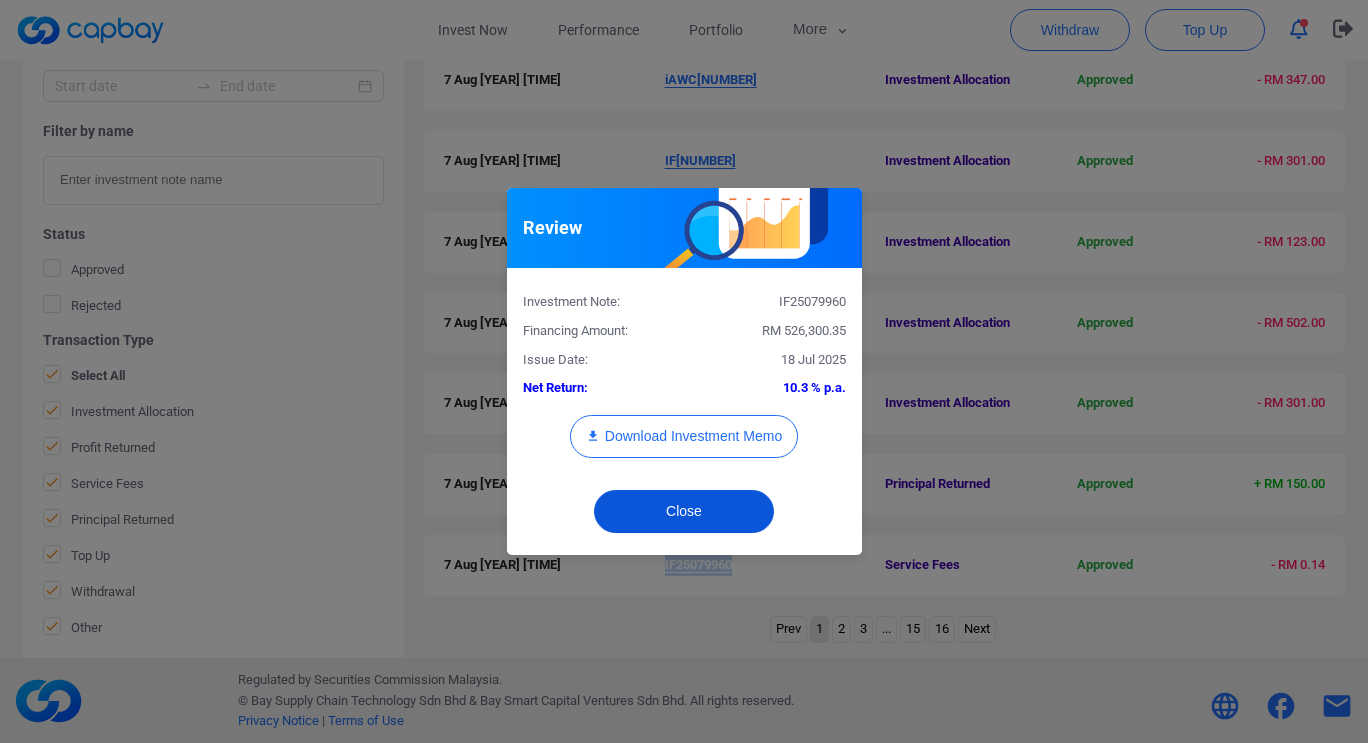 click on "Close" at bounding box center [684, 511] 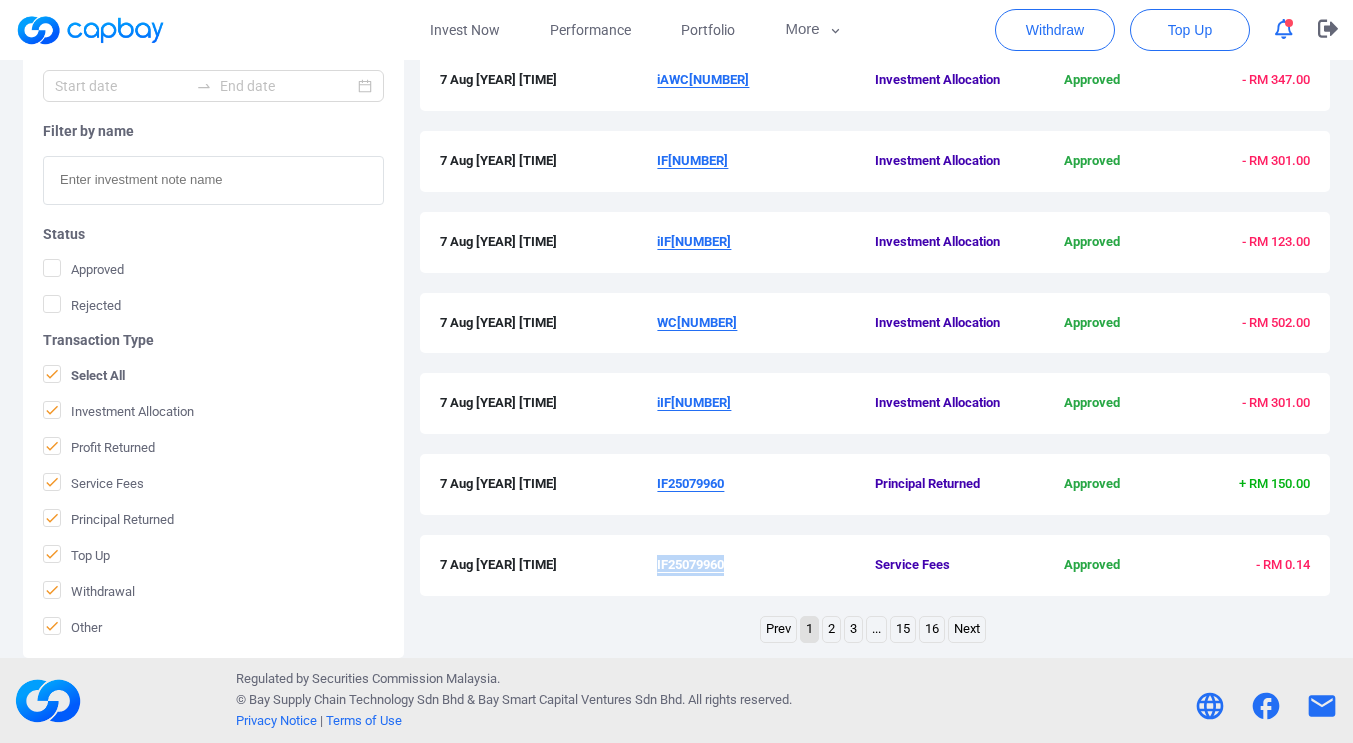 copy on "IF25079960" 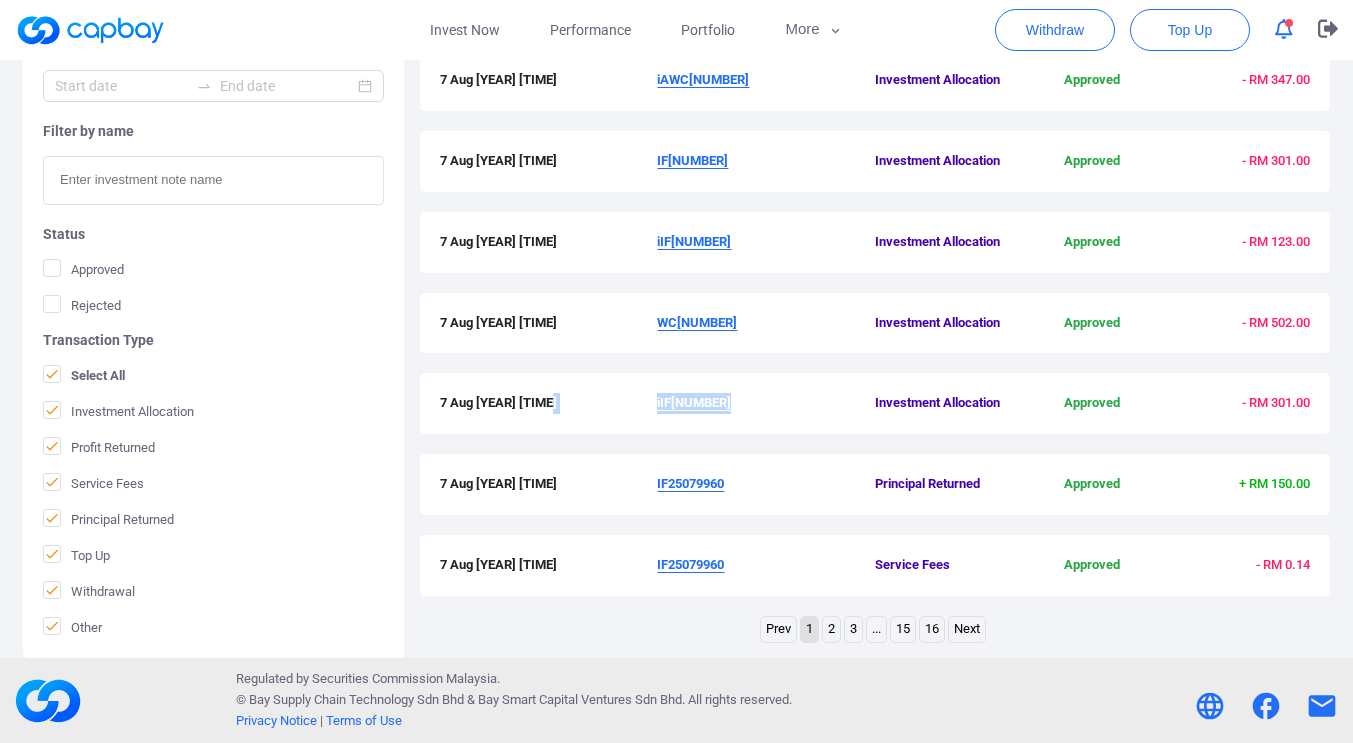 drag, startPoint x: 739, startPoint y: 399, endPoint x: 652, endPoint y: 398, distance: 87.005745 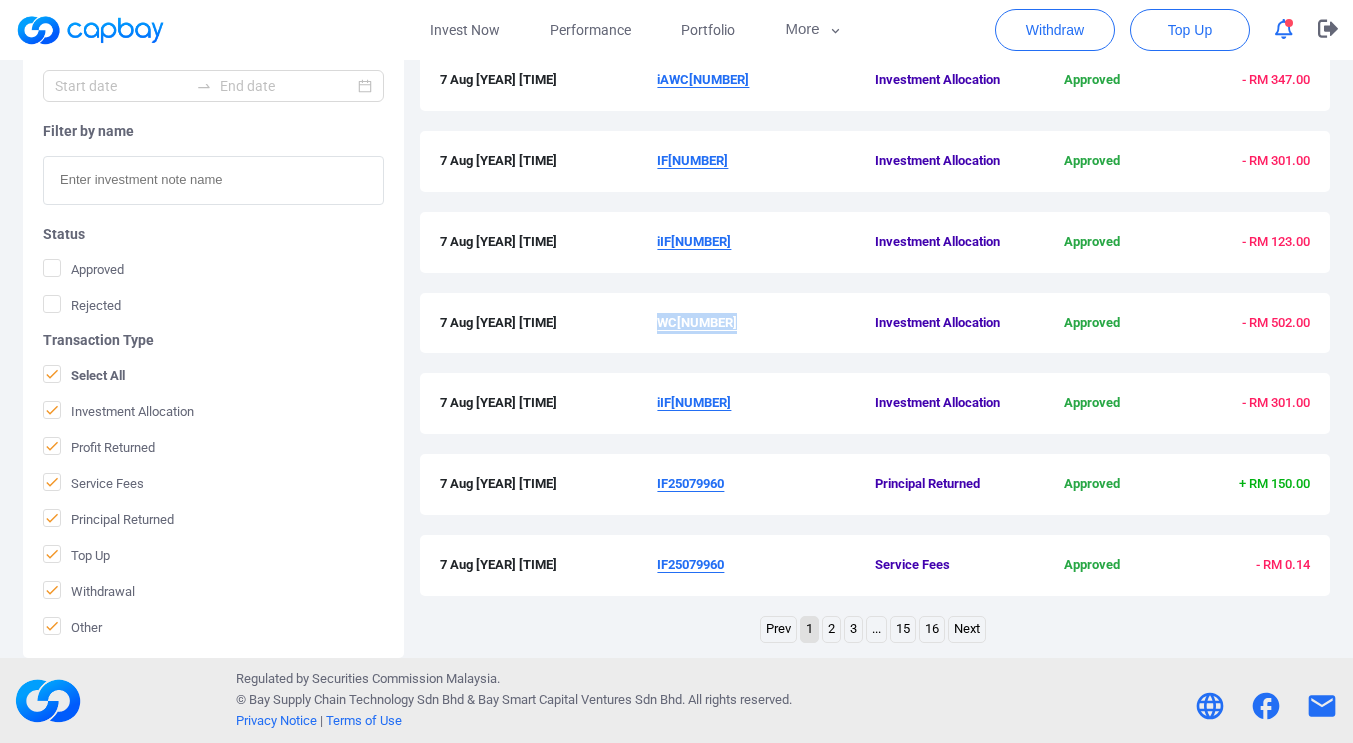 drag, startPoint x: 743, startPoint y: 322, endPoint x: 658, endPoint y: 317, distance: 85.146935 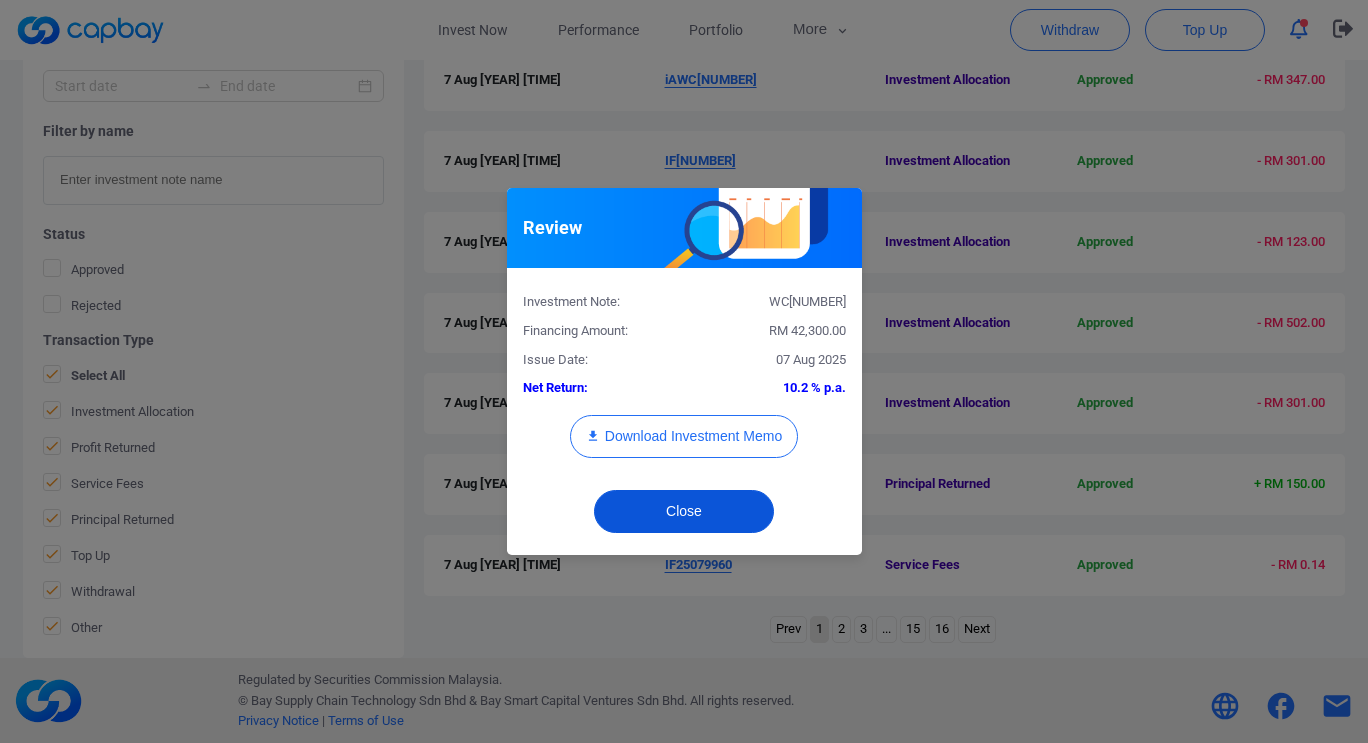 click on "Close" at bounding box center [684, 511] 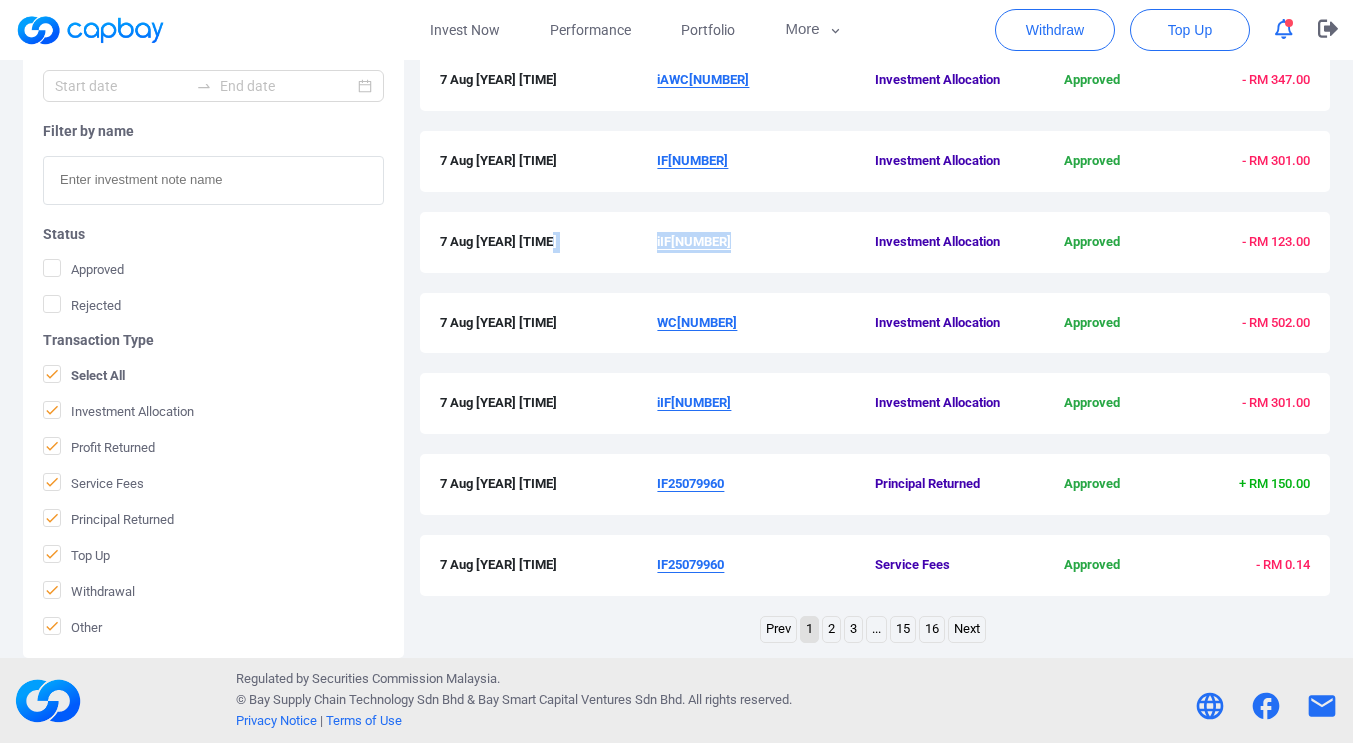 drag, startPoint x: 738, startPoint y: 247, endPoint x: 655, endPoint y: 253, distance: 83.21658 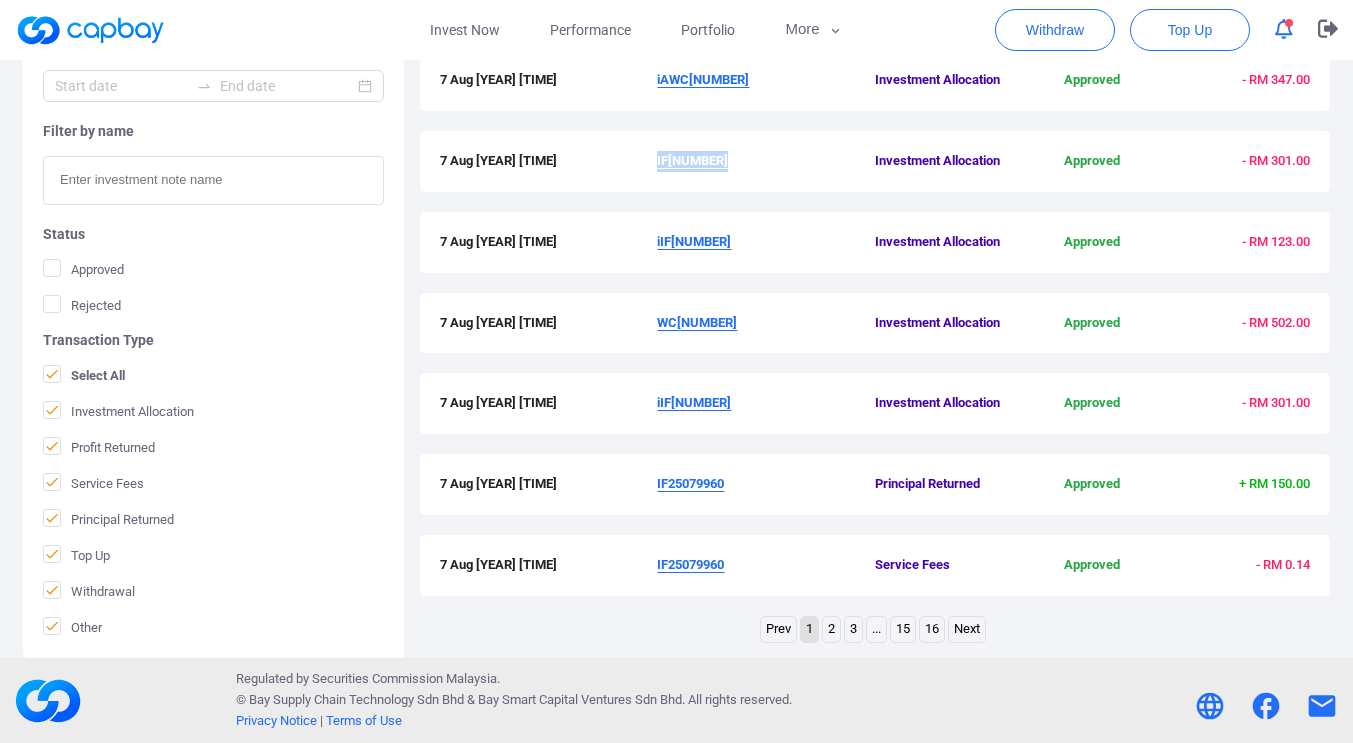 drag, startPoint x: 736, startPoint y: 163, endPoint x: 657, endPoint y: 161, distance: 79.025314 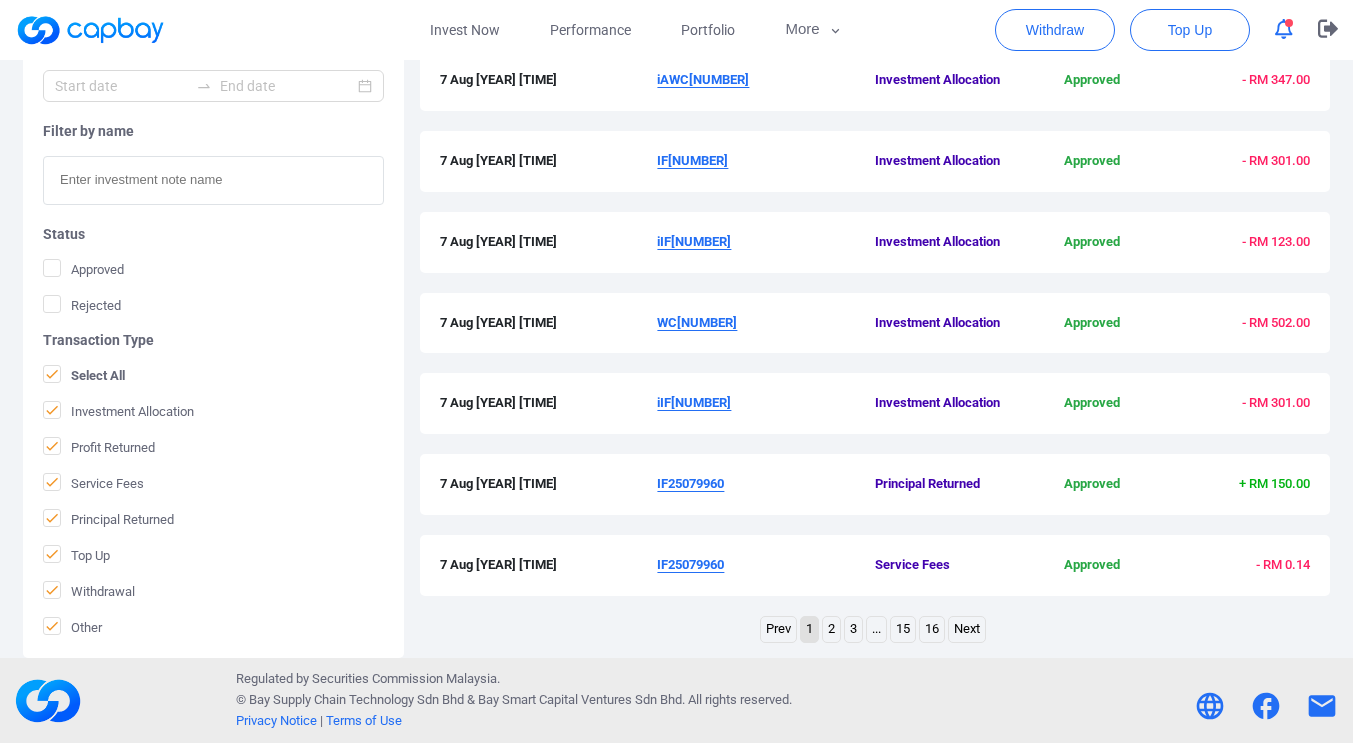 click on "iAWC[NUMBER]" at bounding box center (766, 80) 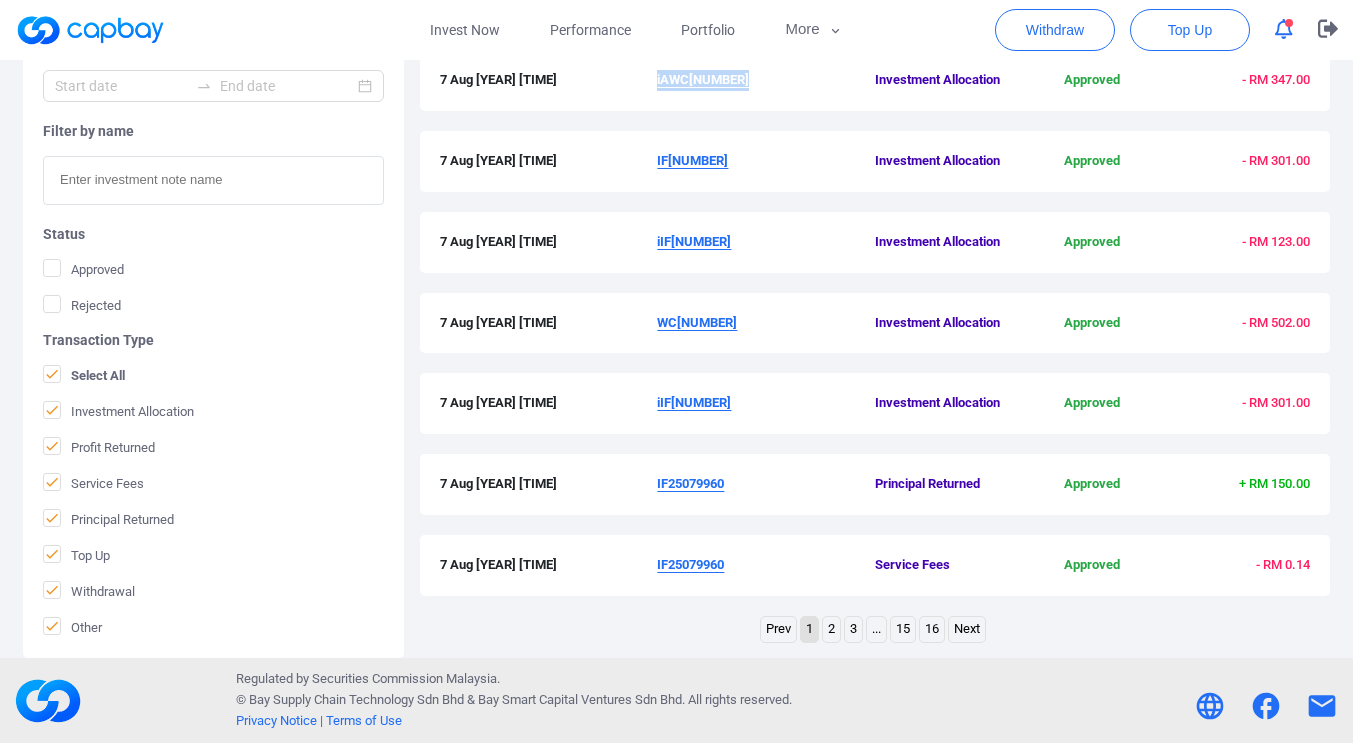 drag, startPoint x: 750, startPoint y: 77, endPoint x: 659, endPoint y: 77, distance: 91 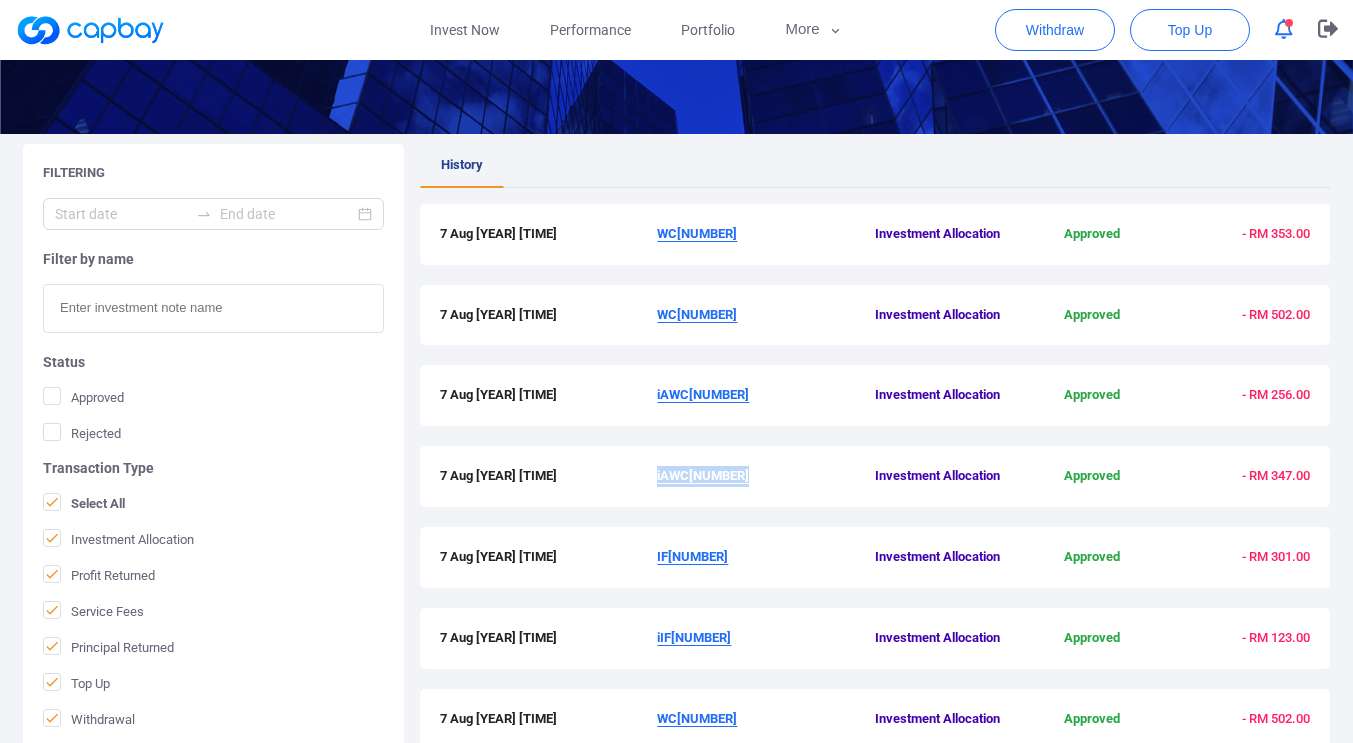 scroll, scrollTop: 273, scrollLeft: 0, axis: vertical 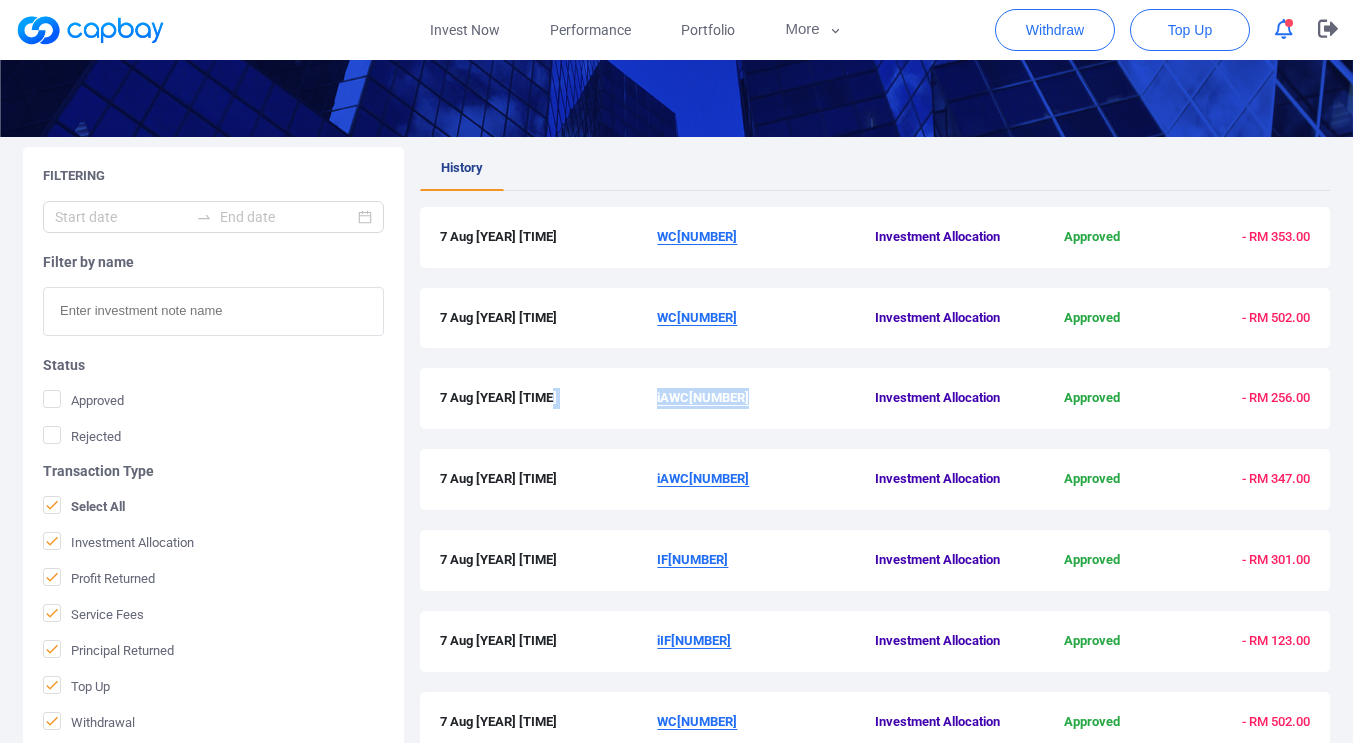 drag, startPoint x: 754, startPoint y: 396, endPoint x: 656, endPoint y: 395, distance: 98.005104 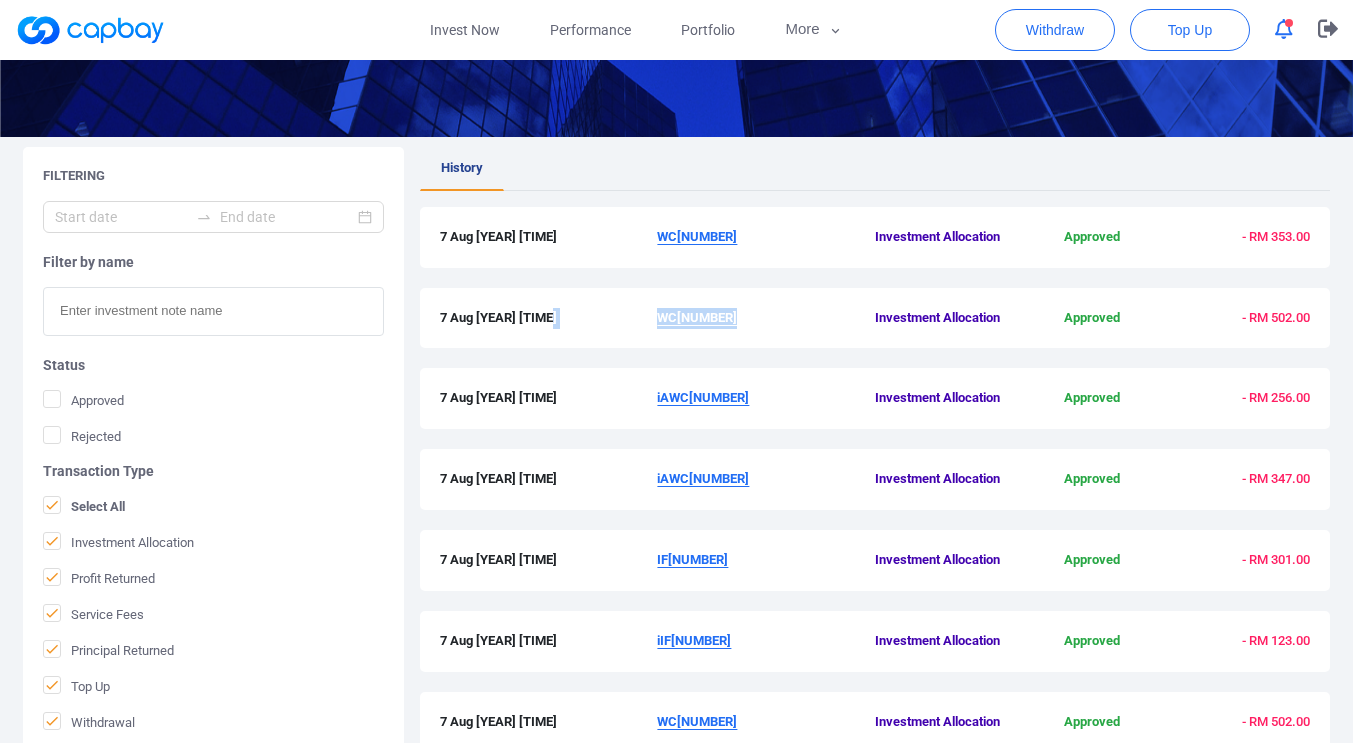 drag, startPoint x: 741, startPoint y: 314, endPoint x: 655, endPoint y: 321, distance: 86.28442 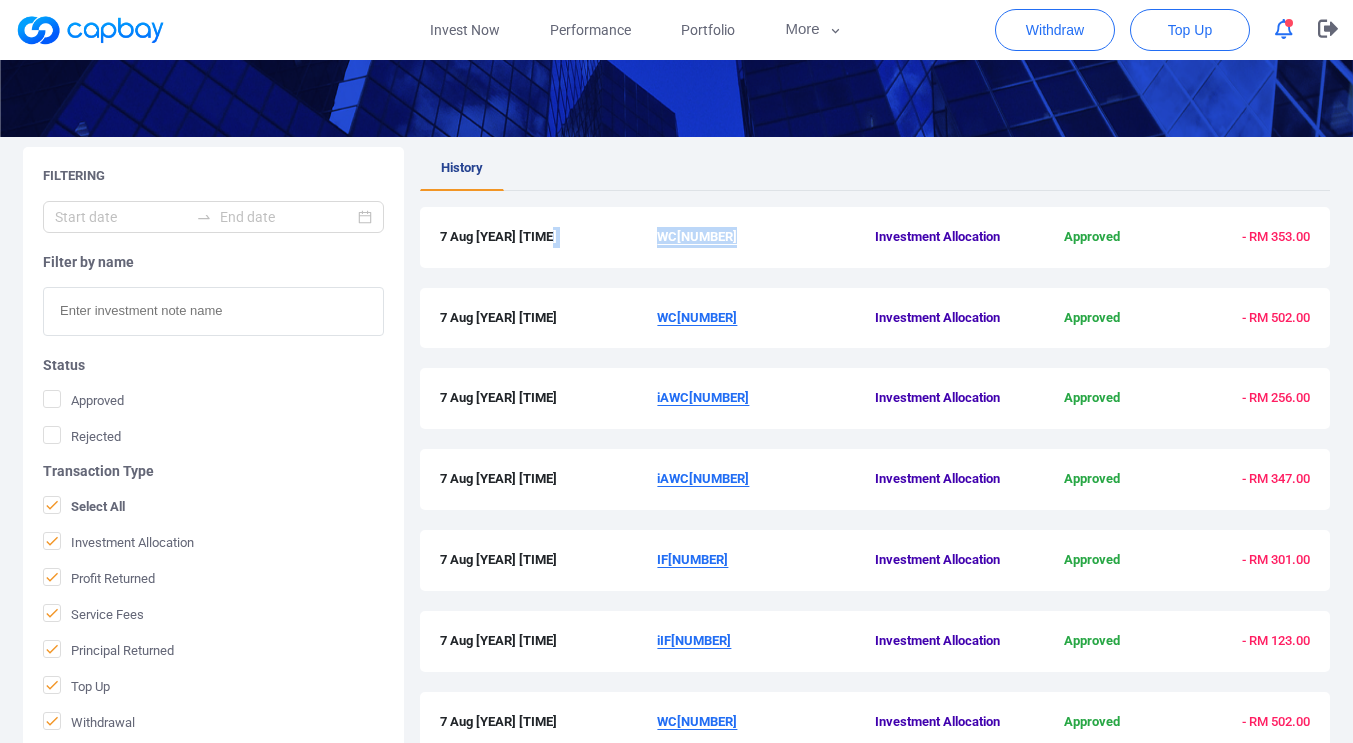 drag, startPoint x: 736, startPoint y: 239, endPoint x: 655, endPoint y: 242, distance: 81.055534 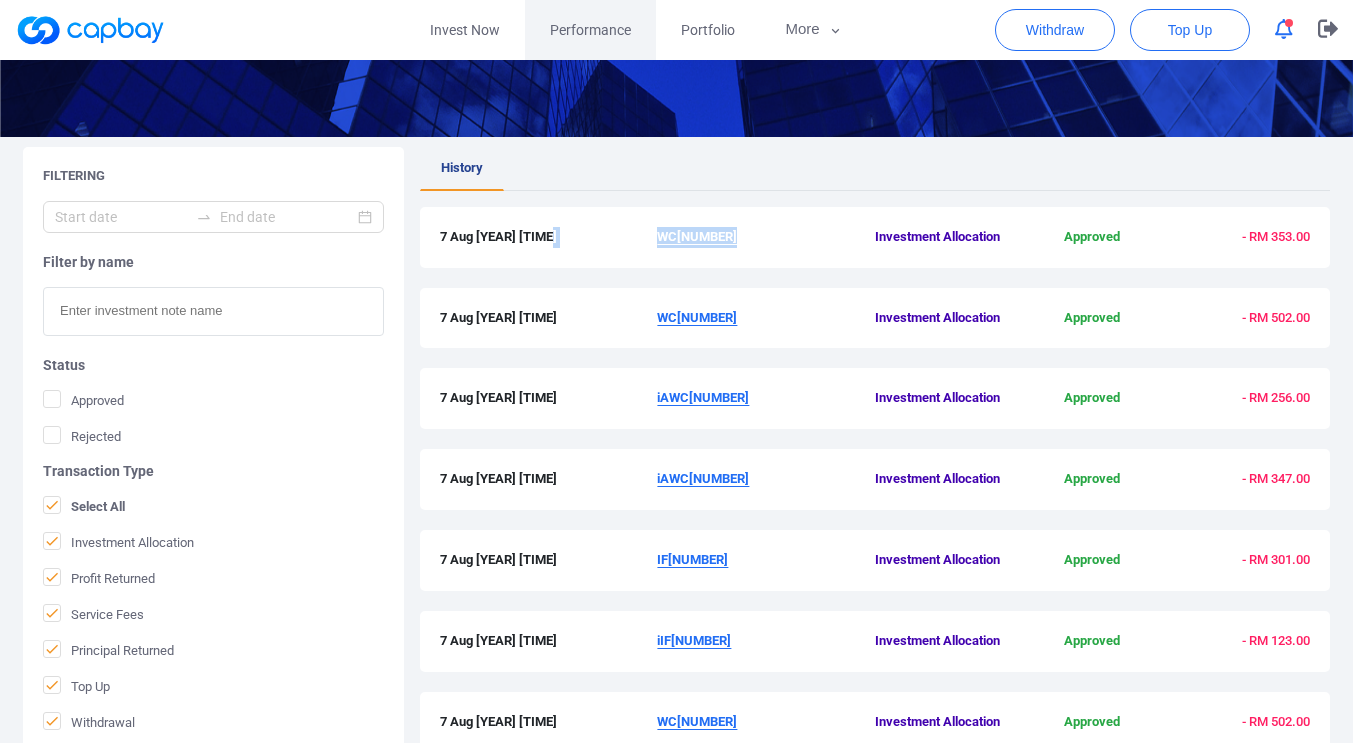 click on "Performance" at bounding box center [590, 30] 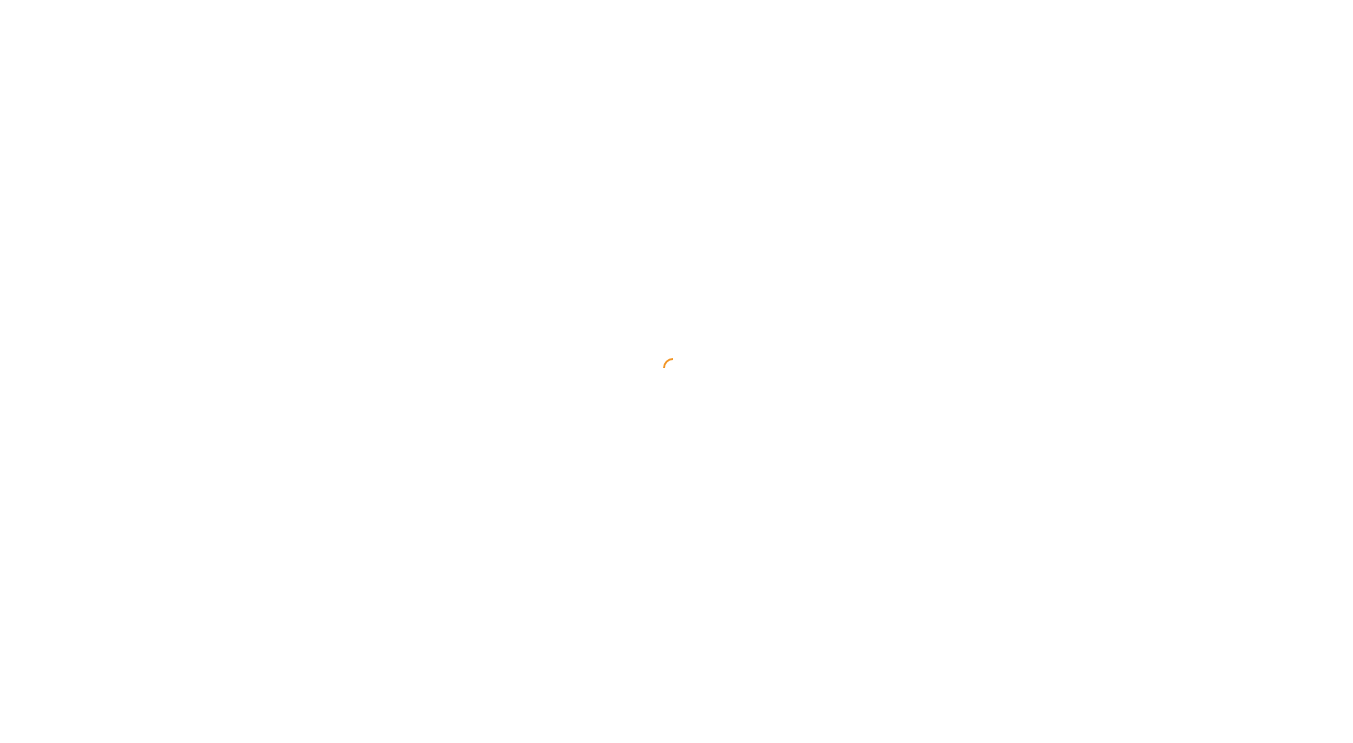 scroll, scrollTop: 0, scrollLeft: 0, axis: both 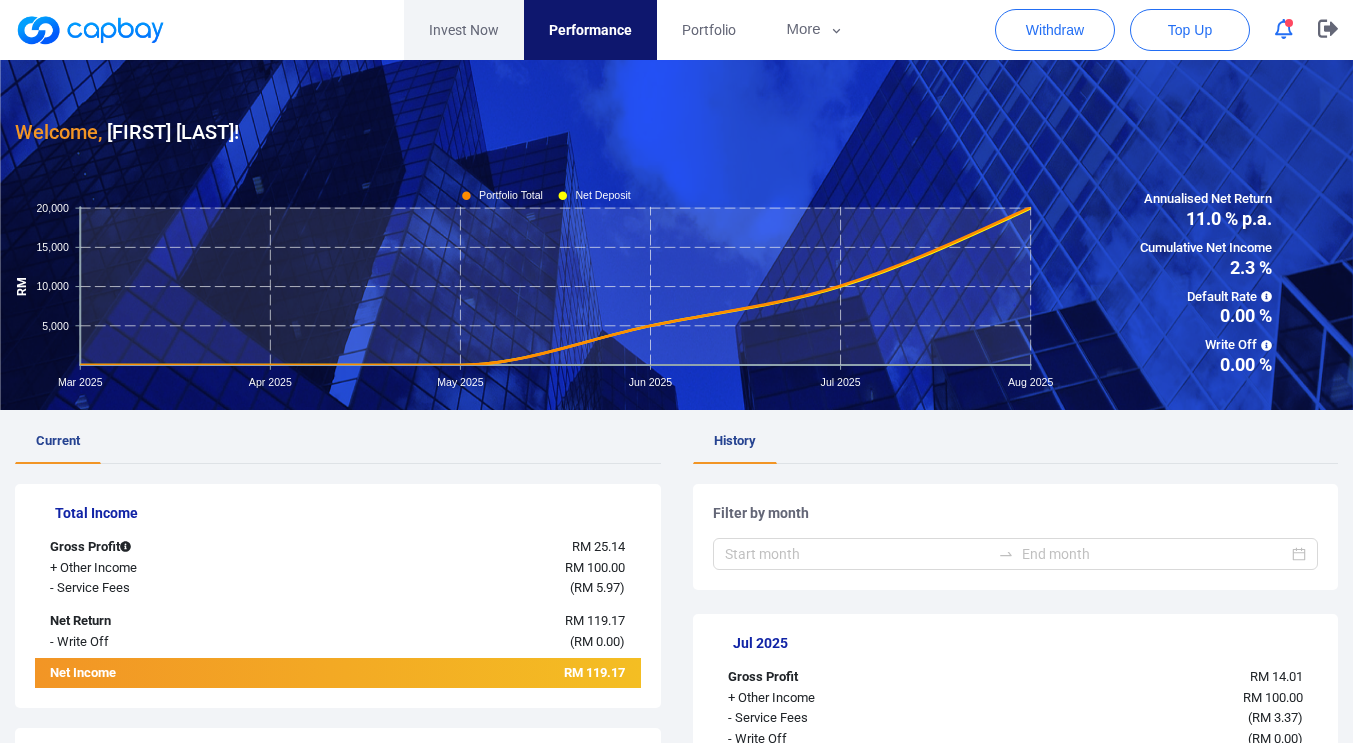 click on "Invest Now" at bounding box center [464, 30] 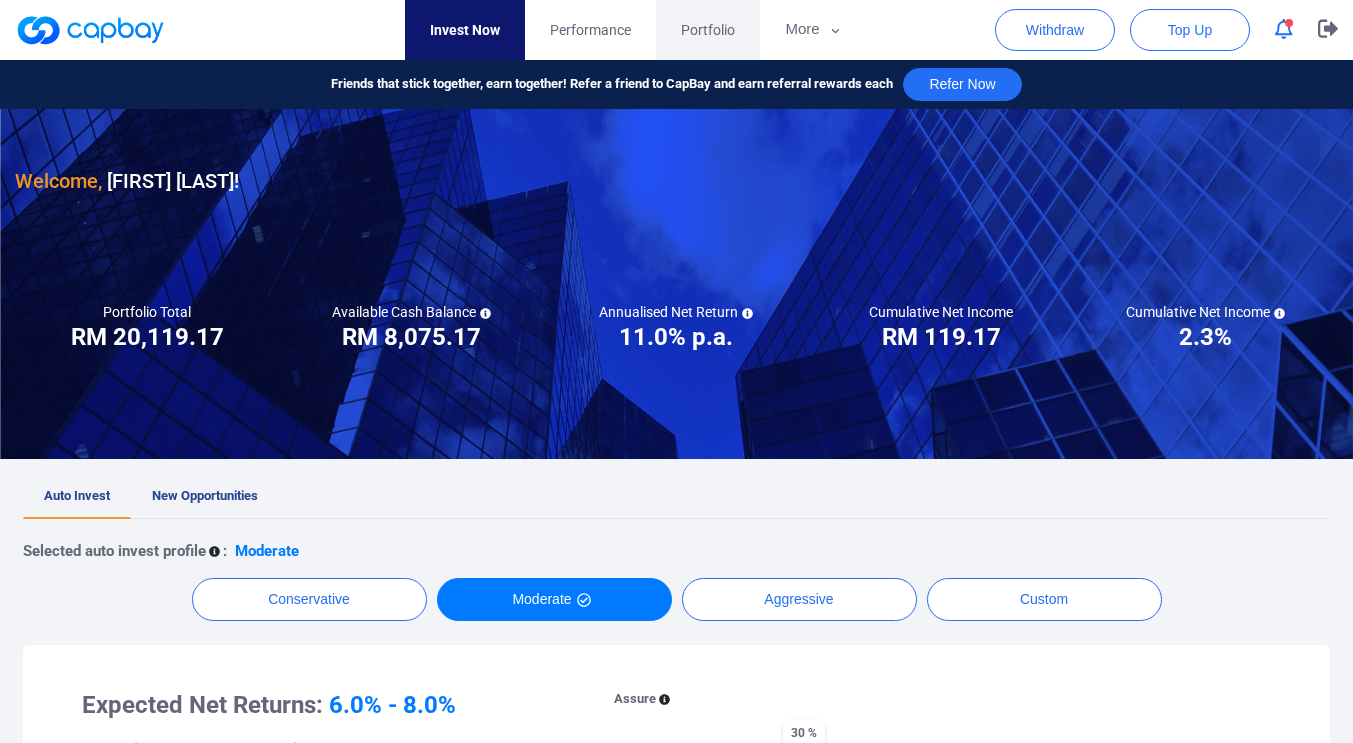 click on "Portfolio" at bounding box center (708, 30) 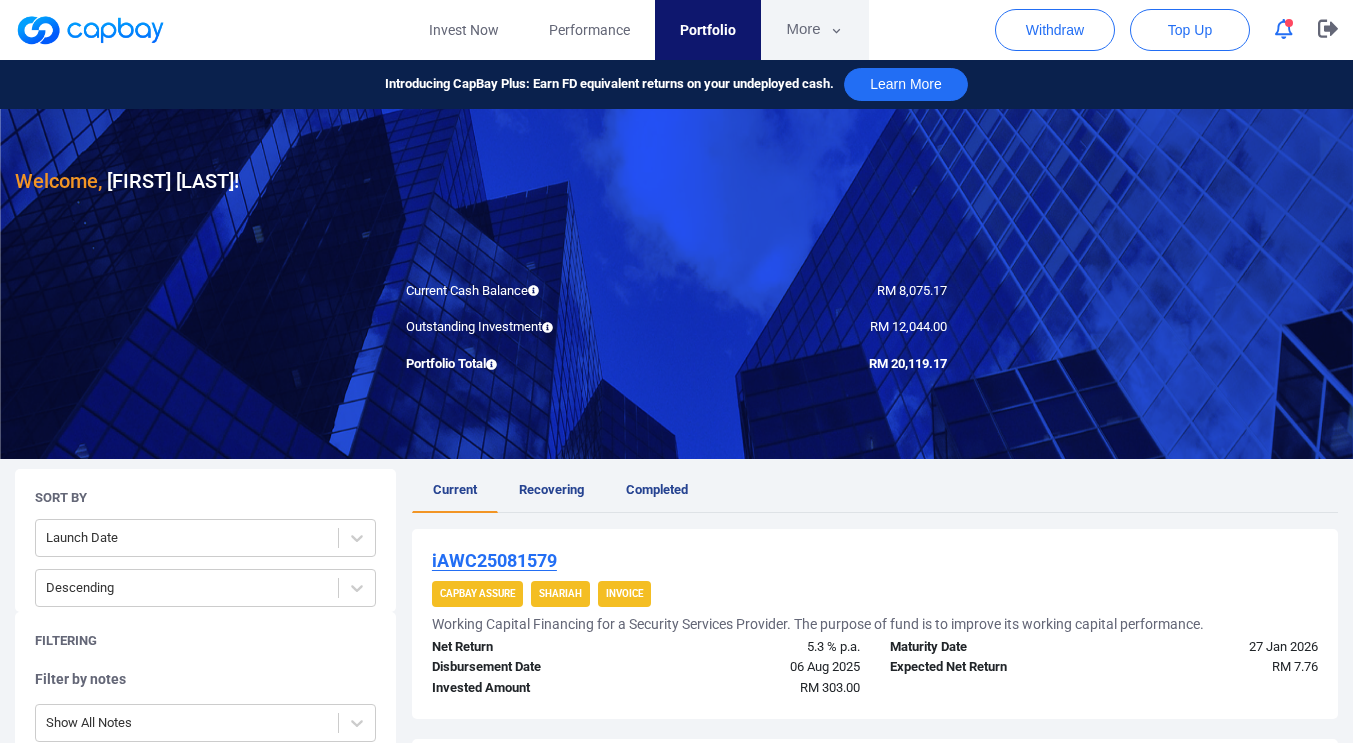 click on "More" at bounding box center [814, 30] 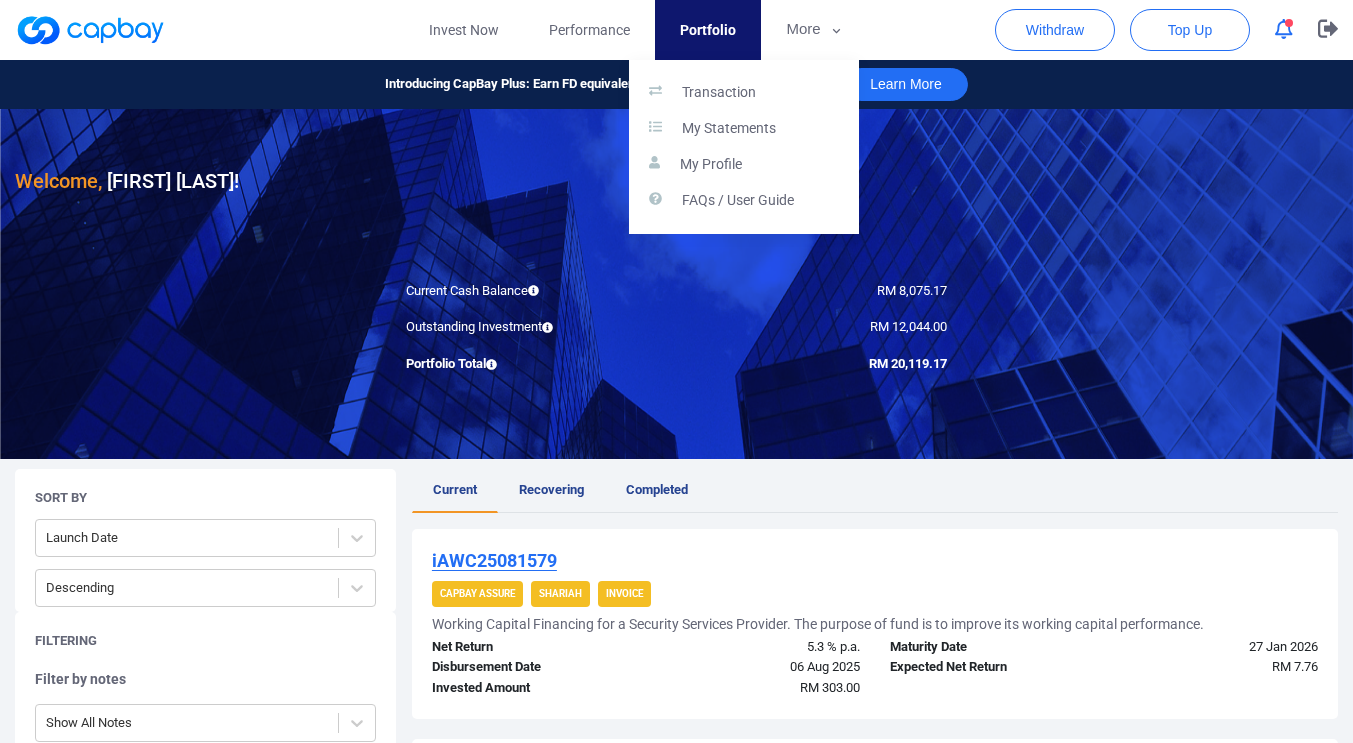 click at bounding box center [676, 371] 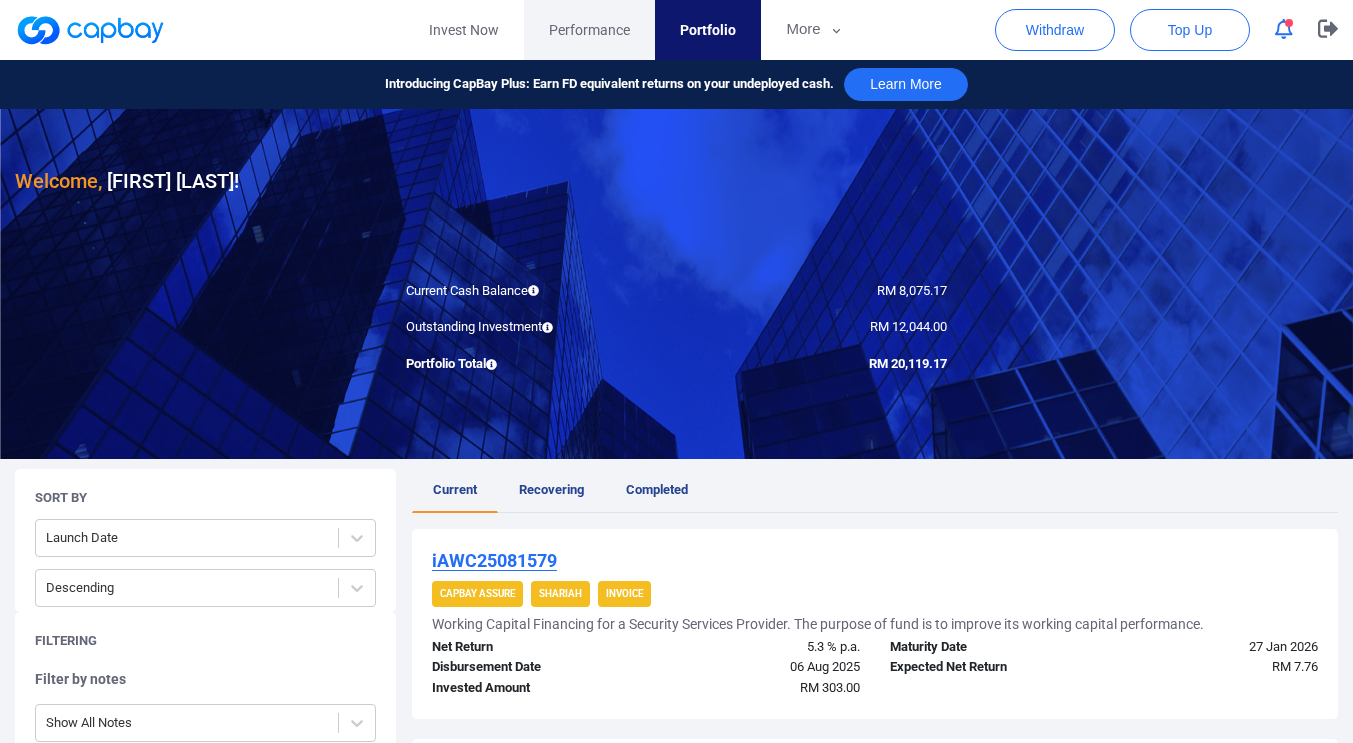 click on "Performance" at bounding box center [589, 30] 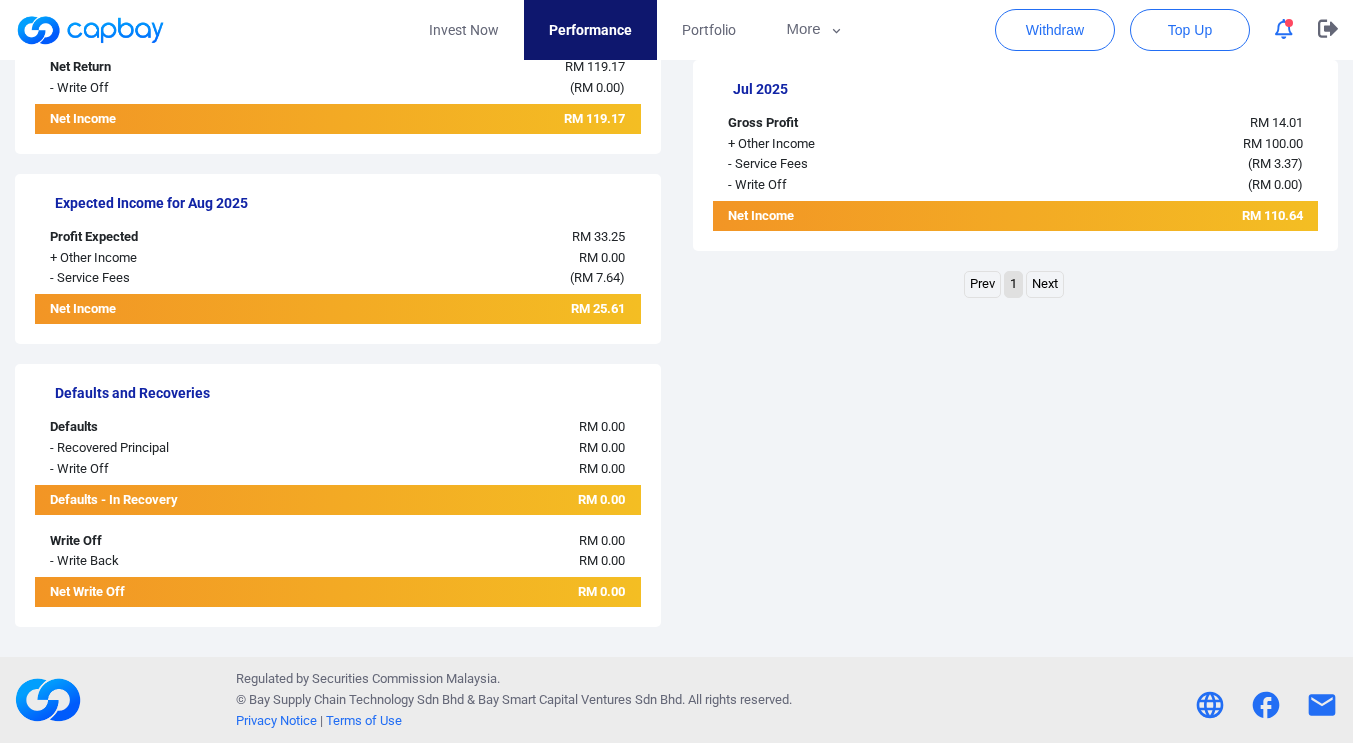scroll, scrollTop: 0, scrollLeft: 0, axis: both 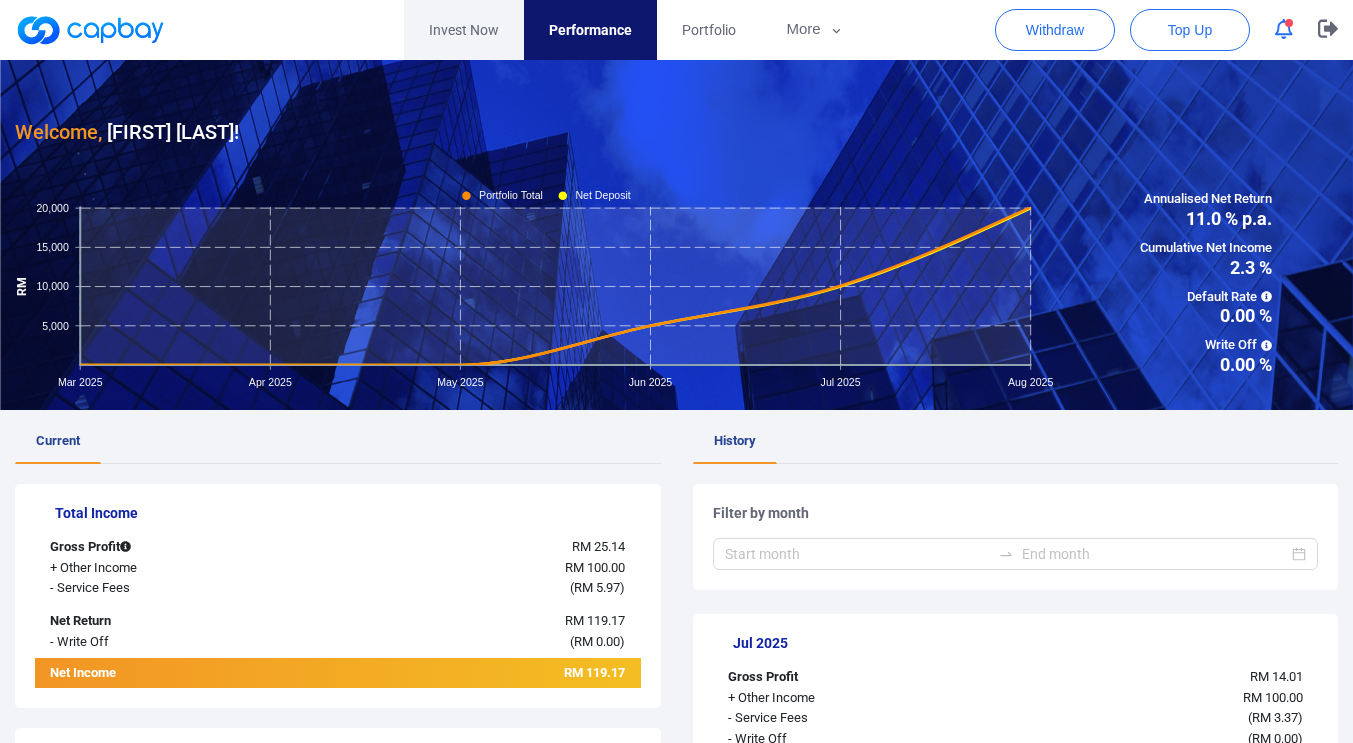 click on "Invest Now" at bounding box center (464, 30) 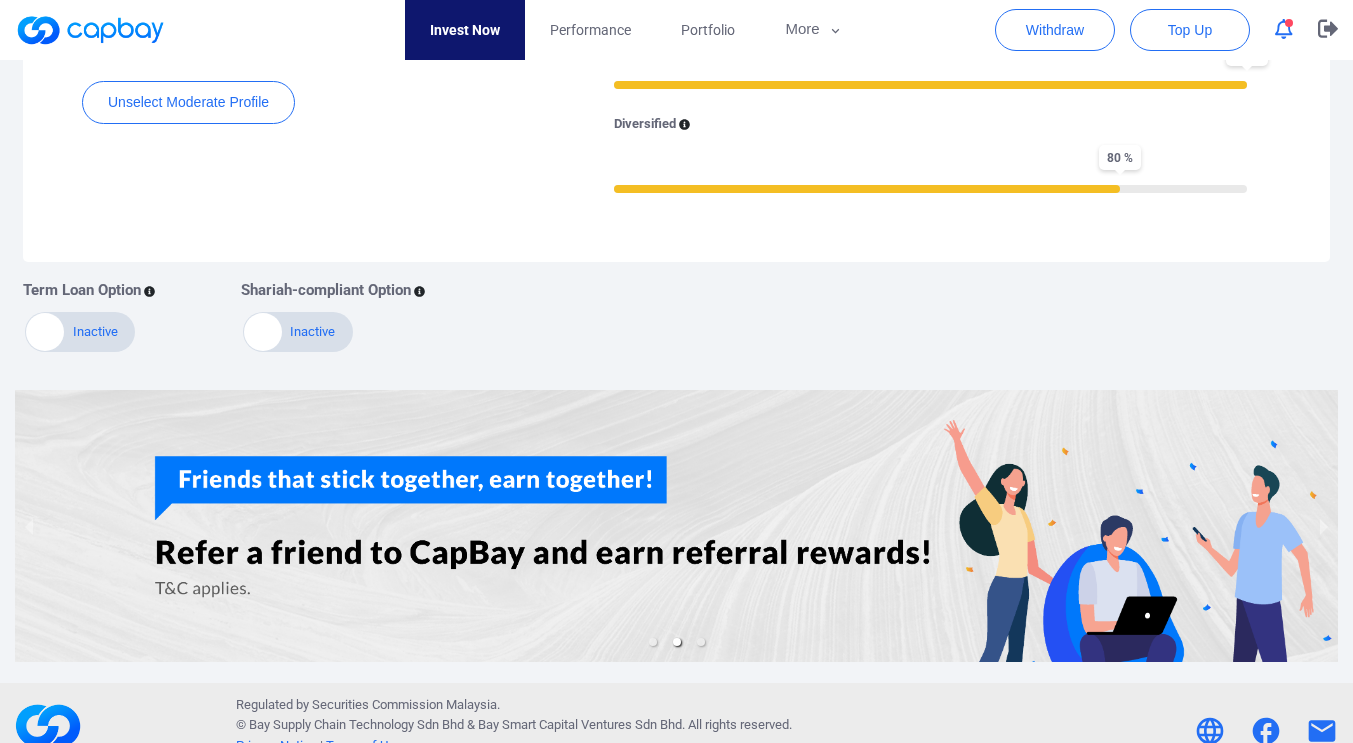 scroll, scrollTop: 832, scrollLeft: 0, axis: vertical 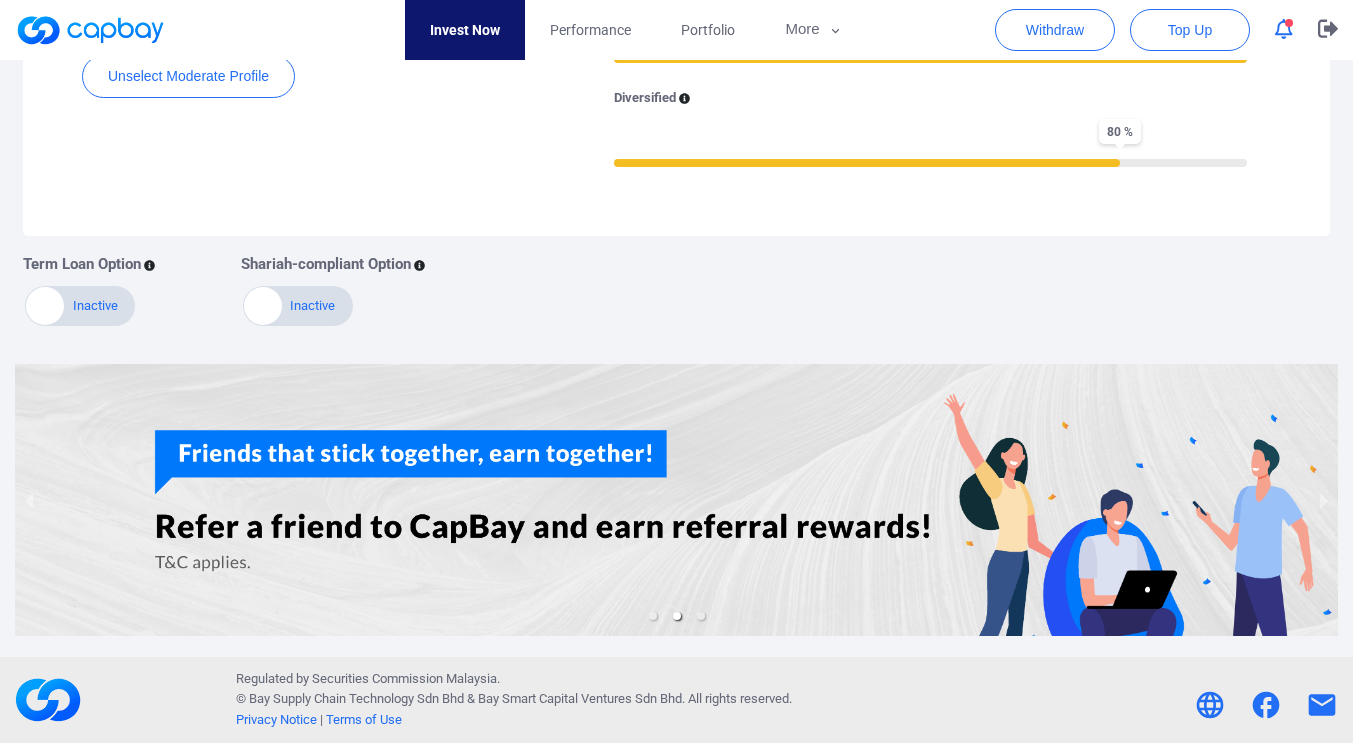 click at bounding box center (676, 616) 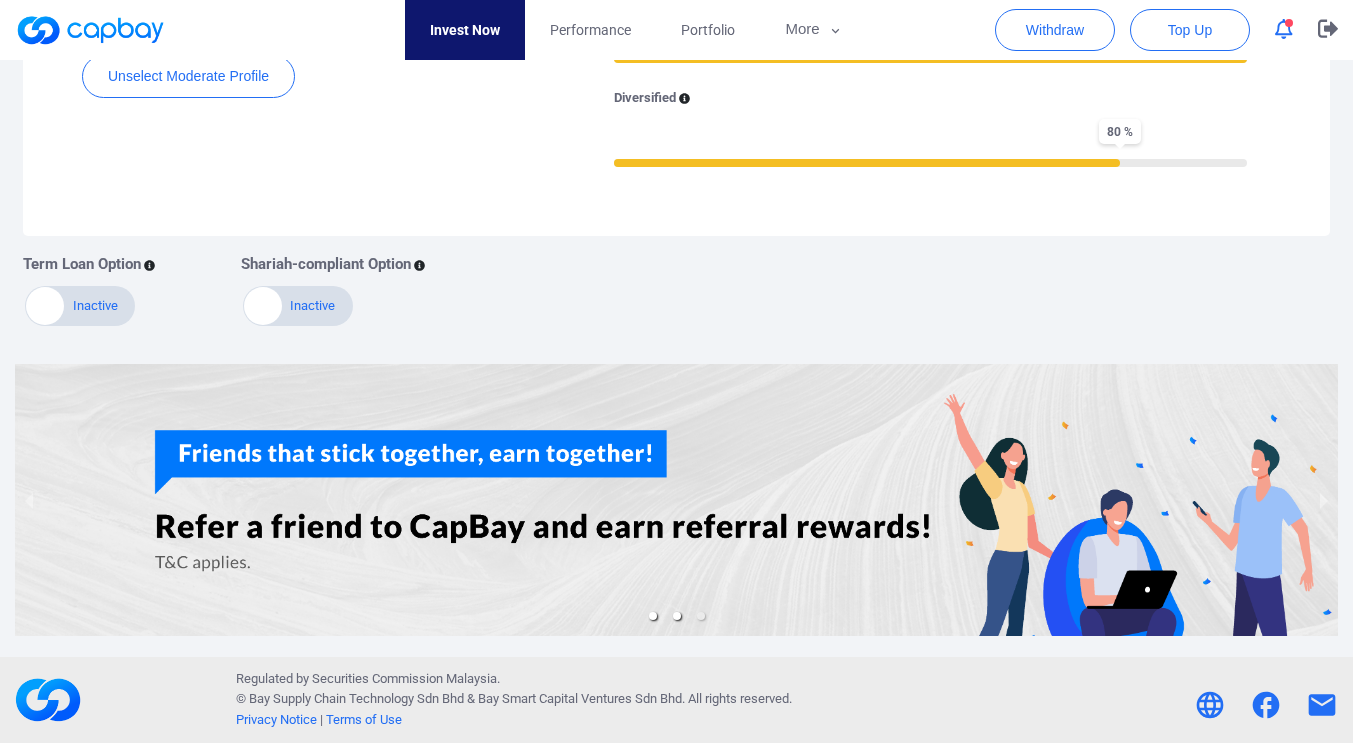 click at bounding box center (653, 616) 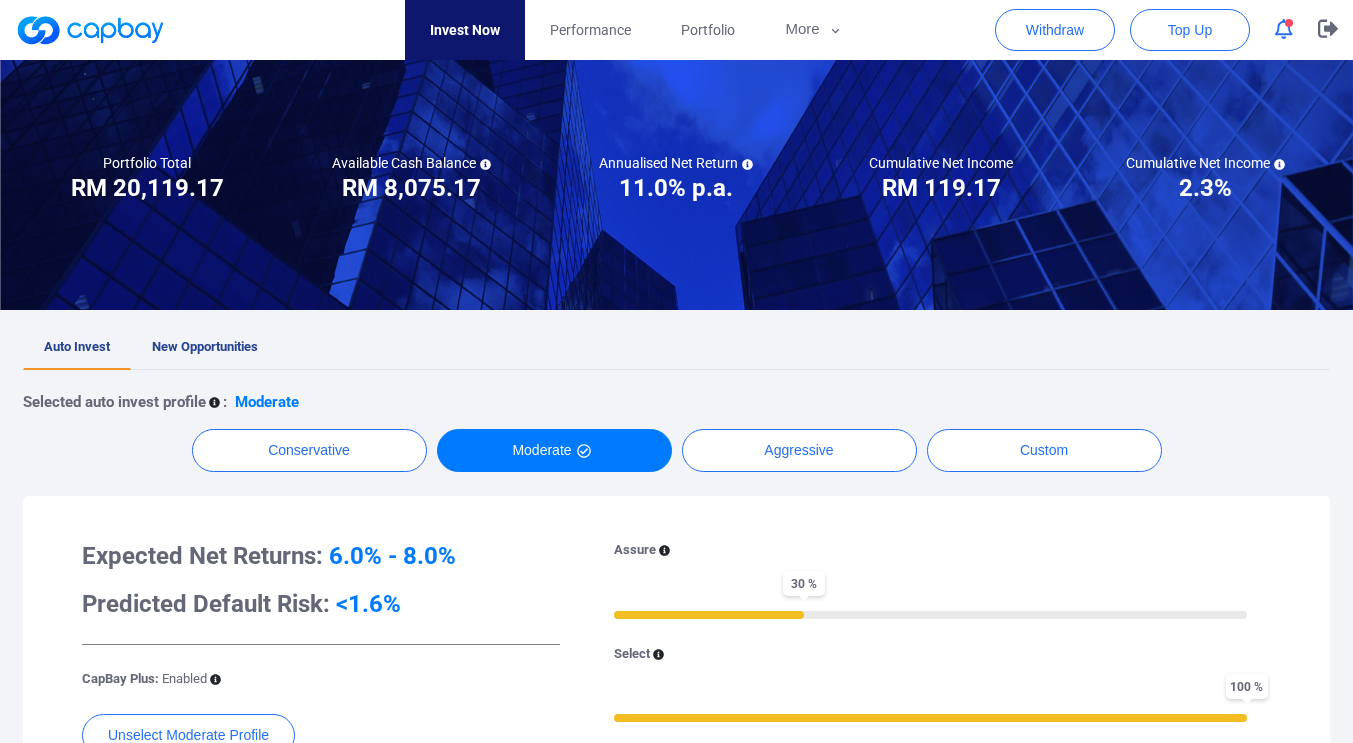 scroll, scrollTop: 143, scrollLeft: 0, axis: vertical 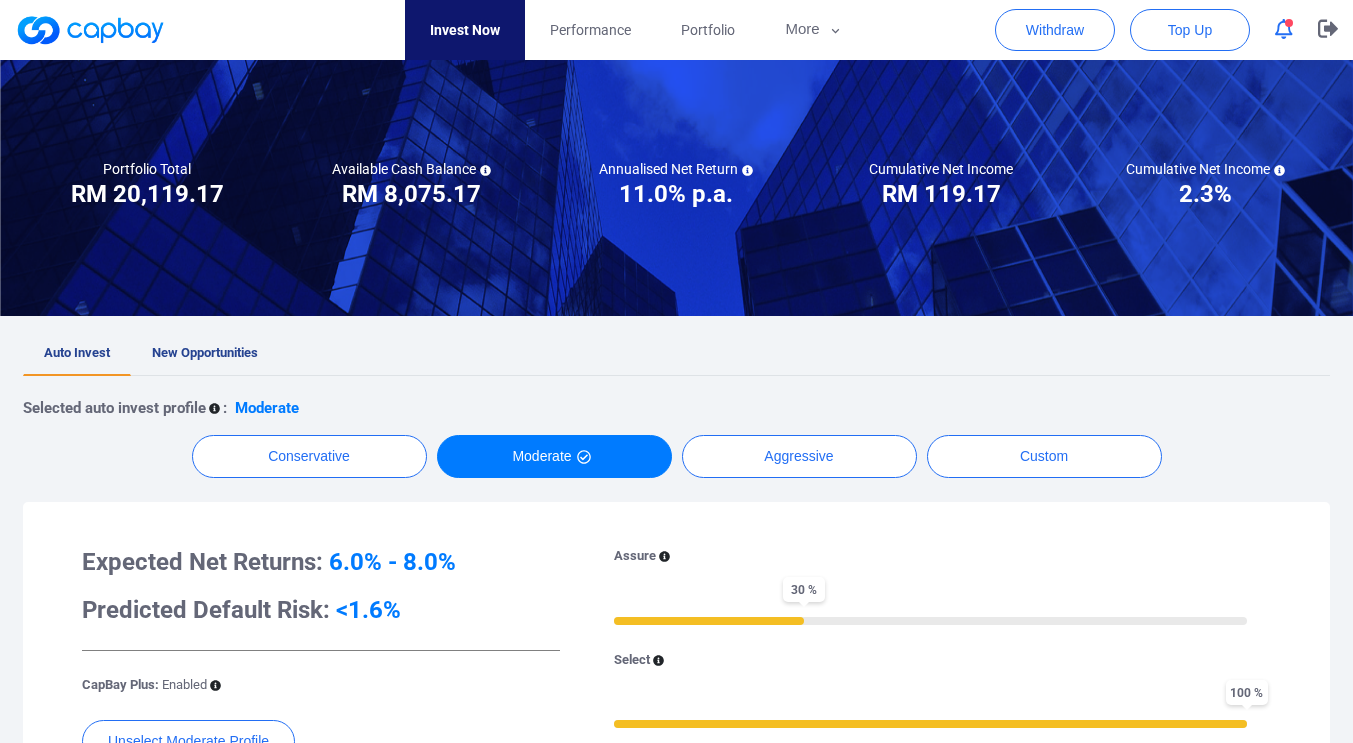 click at bounding box center (1284, 29) 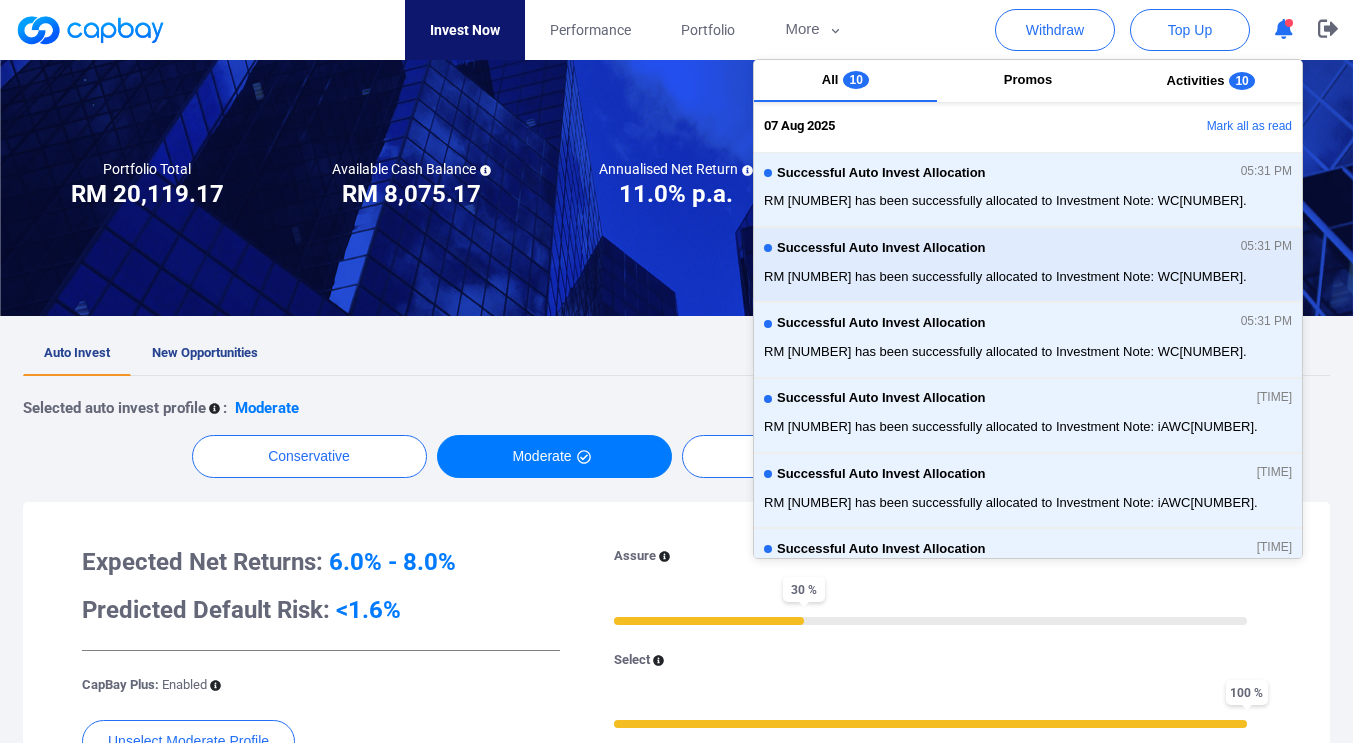 drag, startPoint x: 1247, startPoint y: 128, endPoint x: 1207, endPoint y: 259, distance: 136.9708 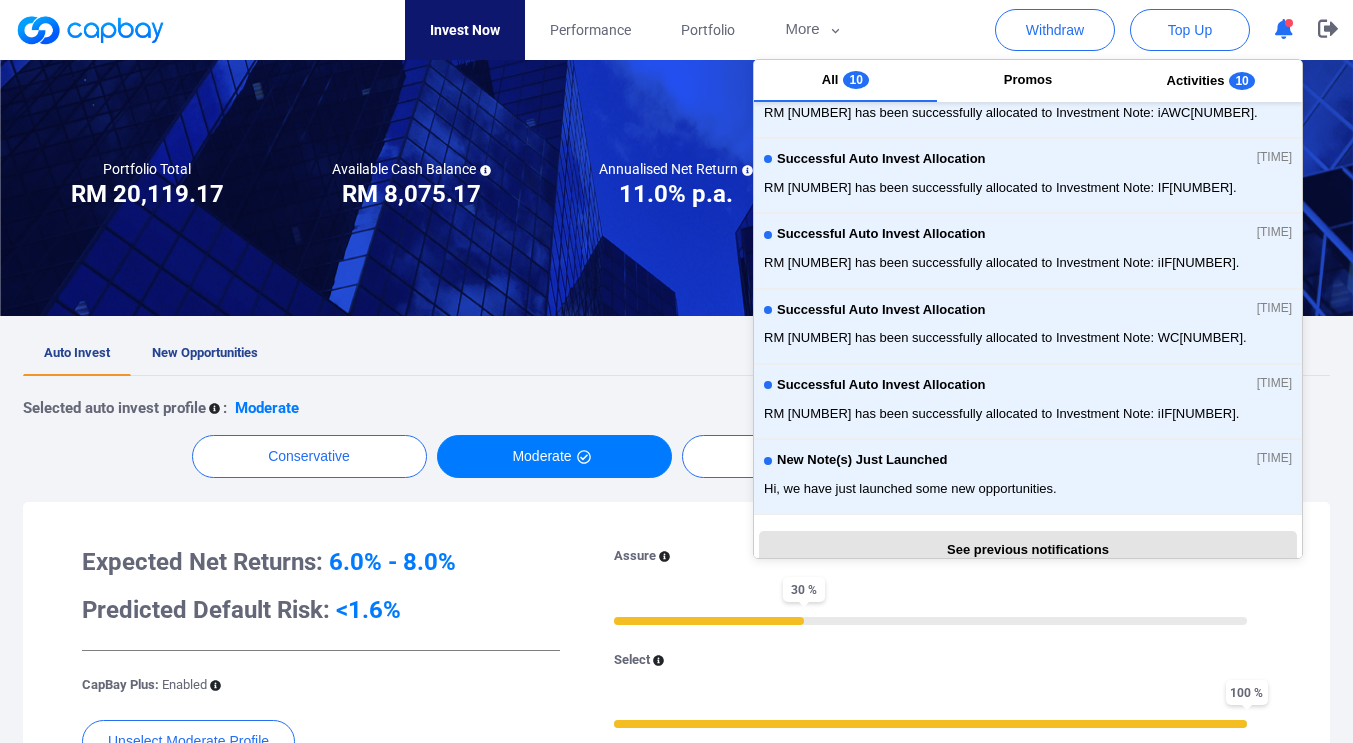 scroll, scrollTop: 413, scrollLeft: 0, axis: vertical 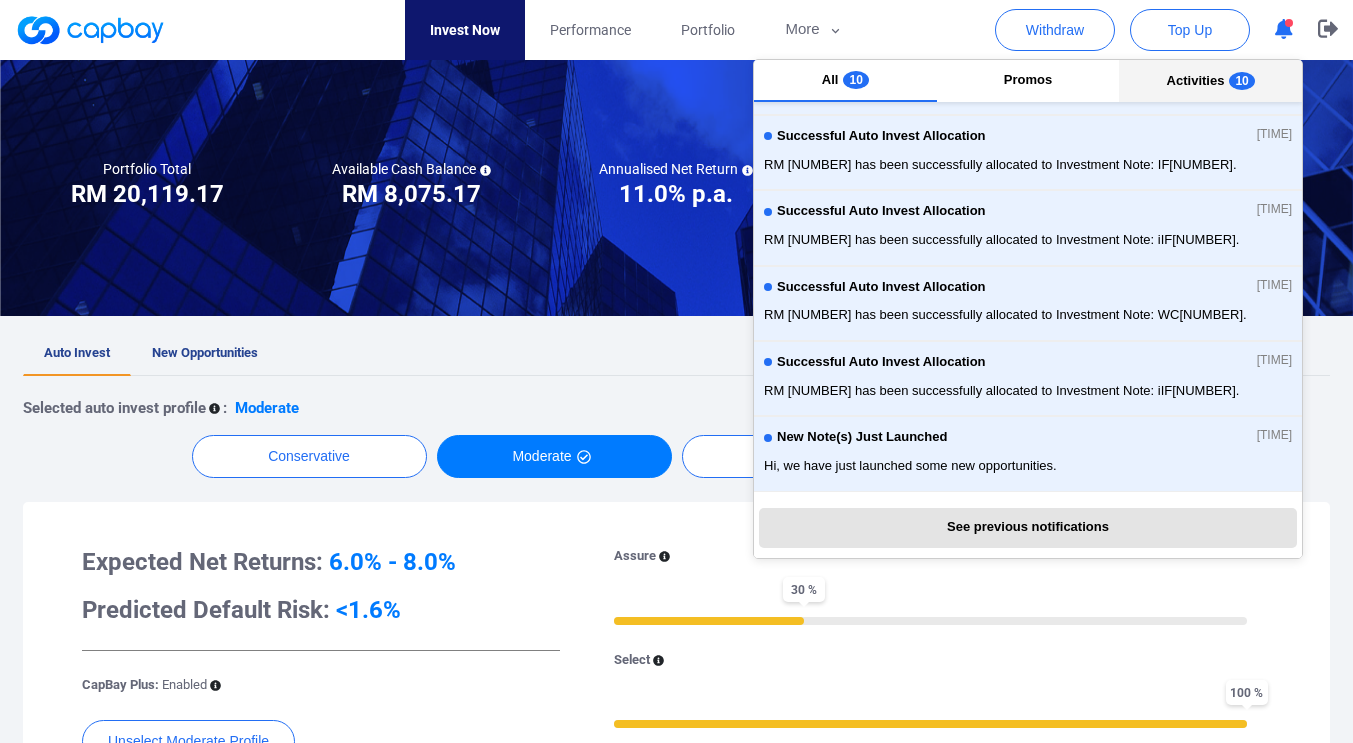 click on "10" at bounding box center [1241, 81] 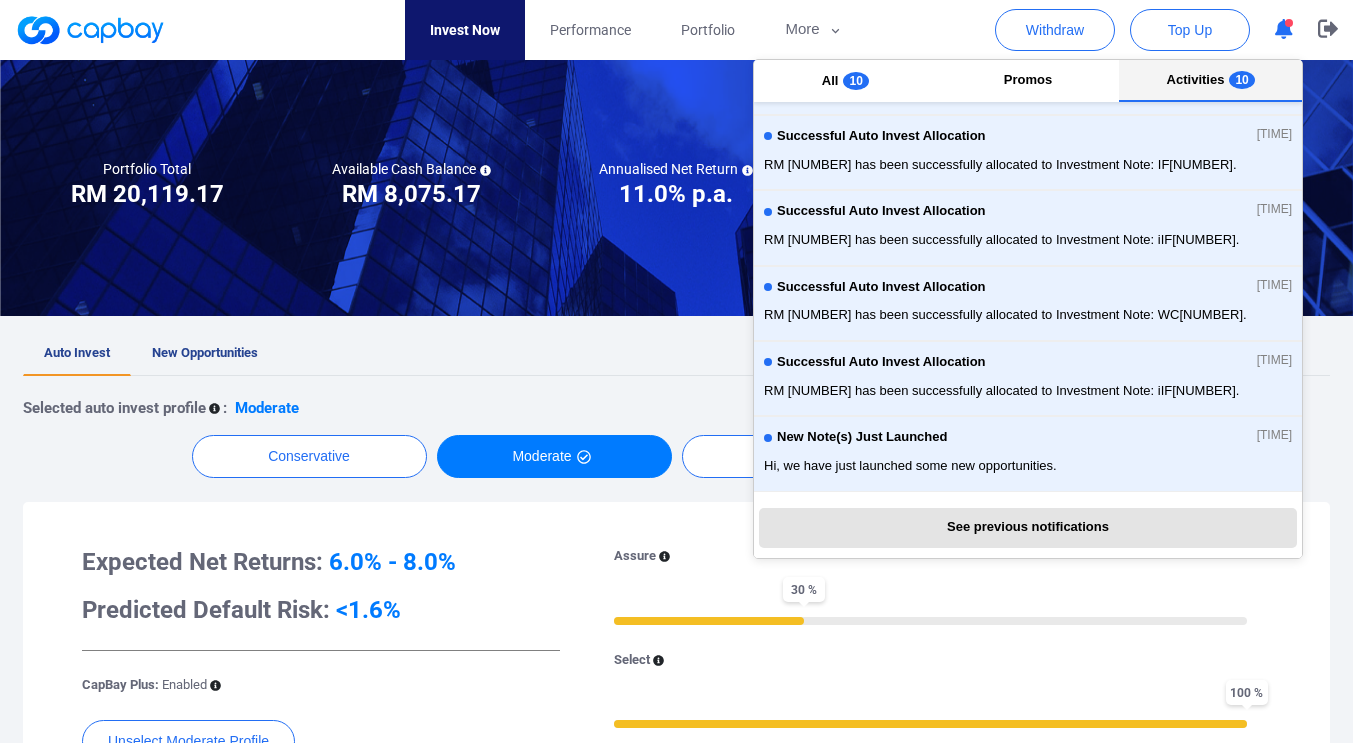 scroll, scrollTop: 0, scrollLeft: 0, axis: both 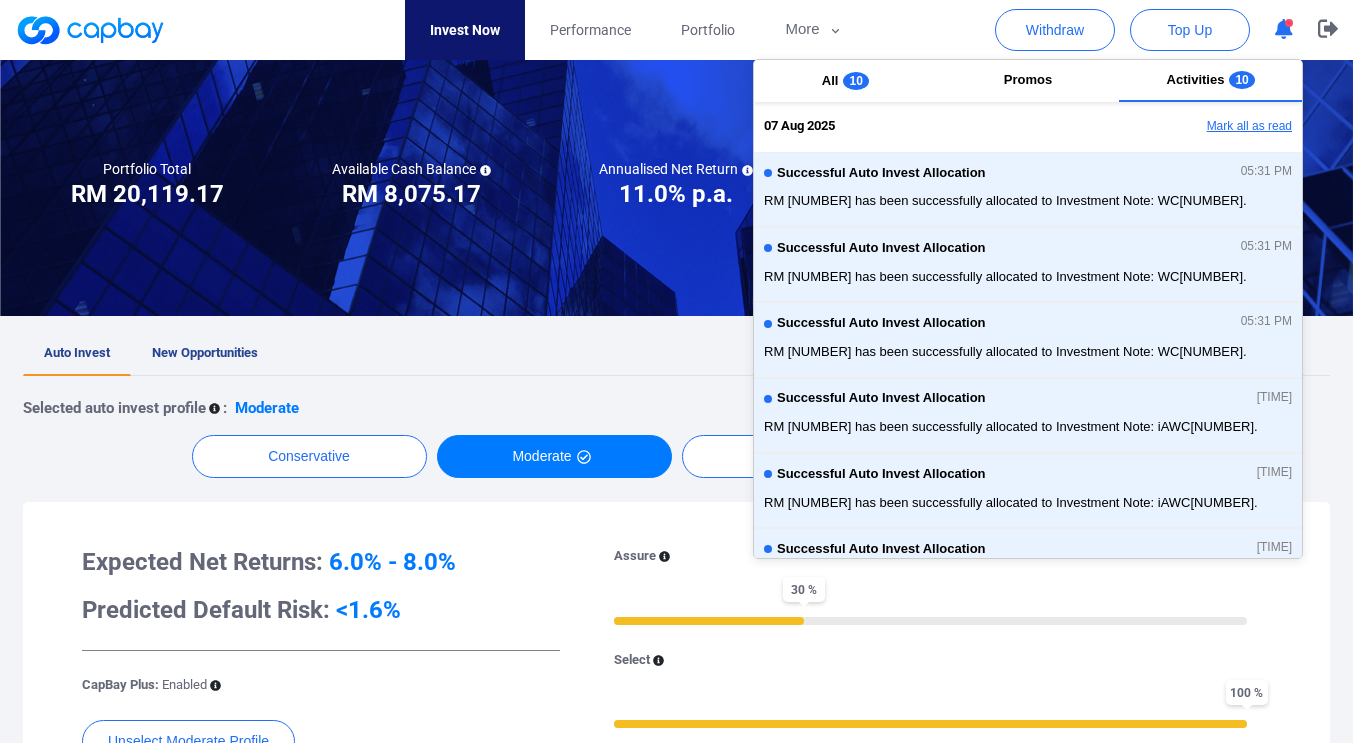click on "Mark all as read" at bounding box center [1194, 127] 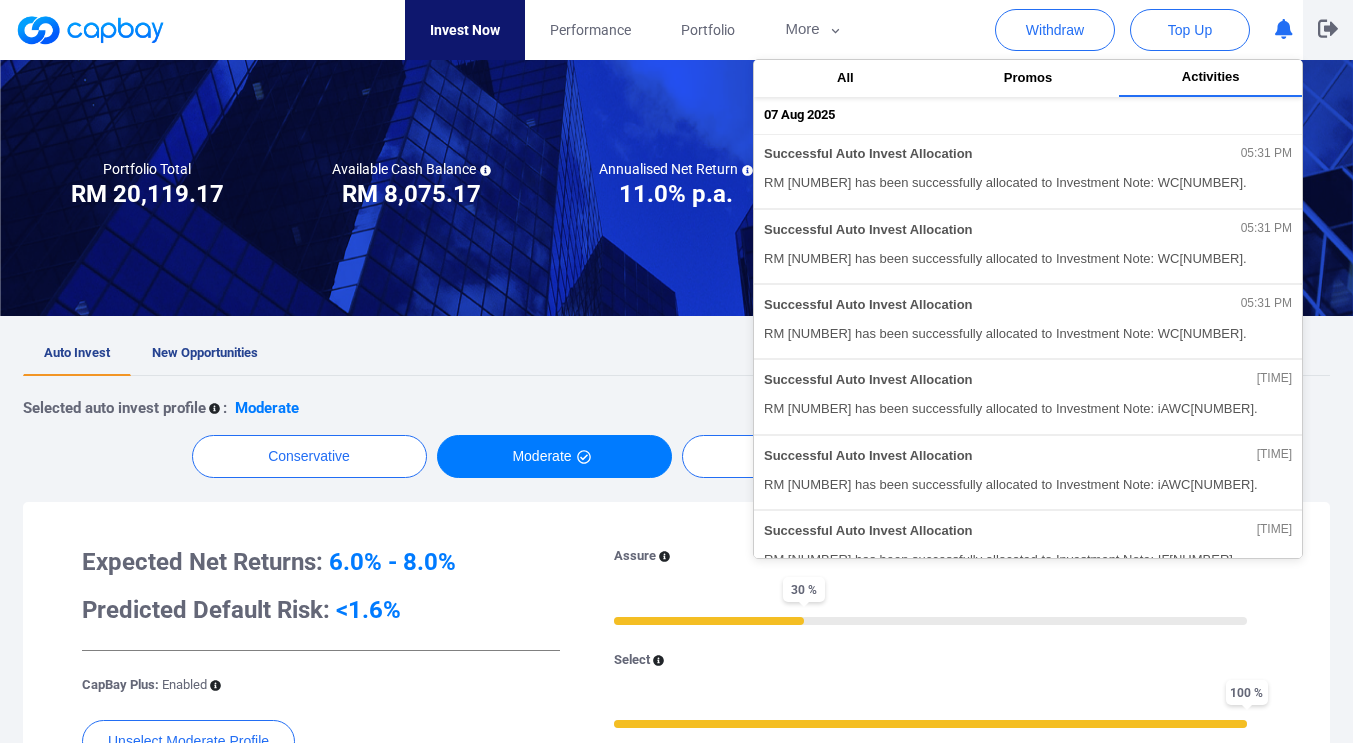 click 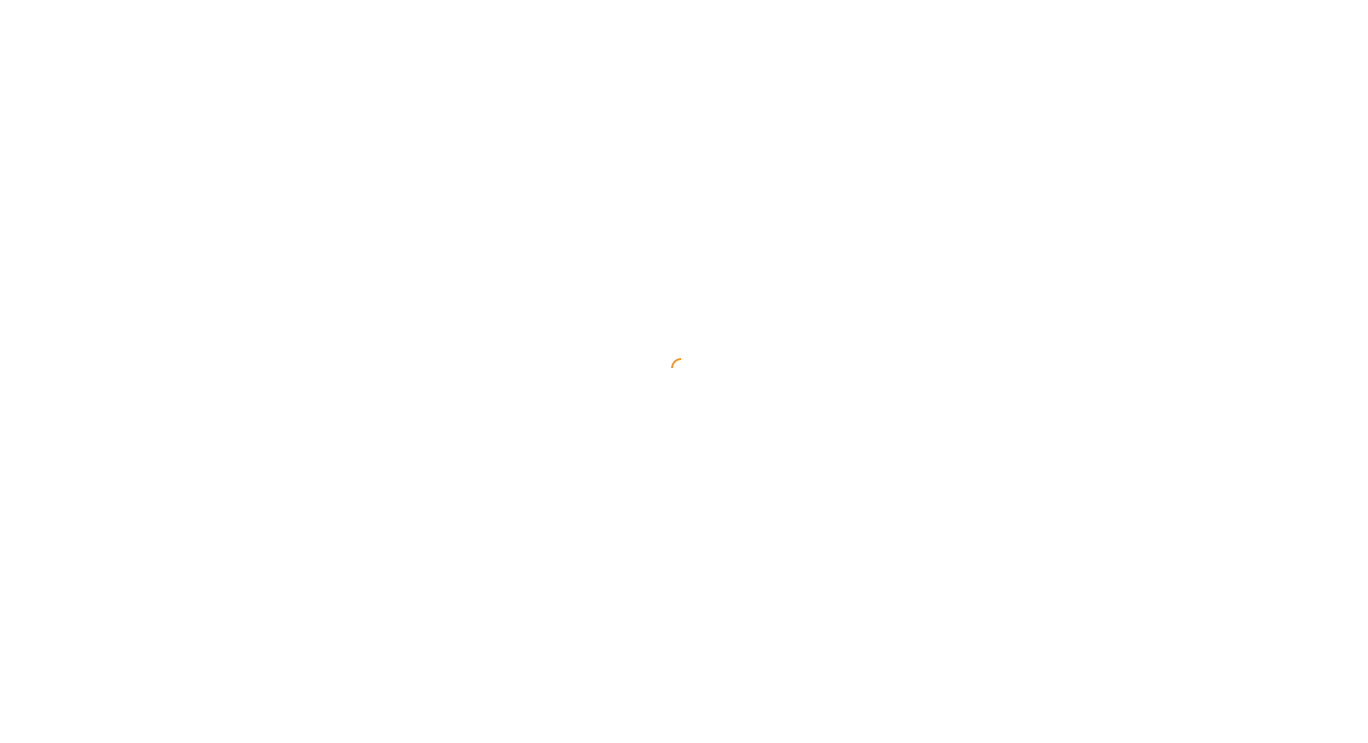 scroll, scrollTop: 0, scrollLeft: 0, axis: both 